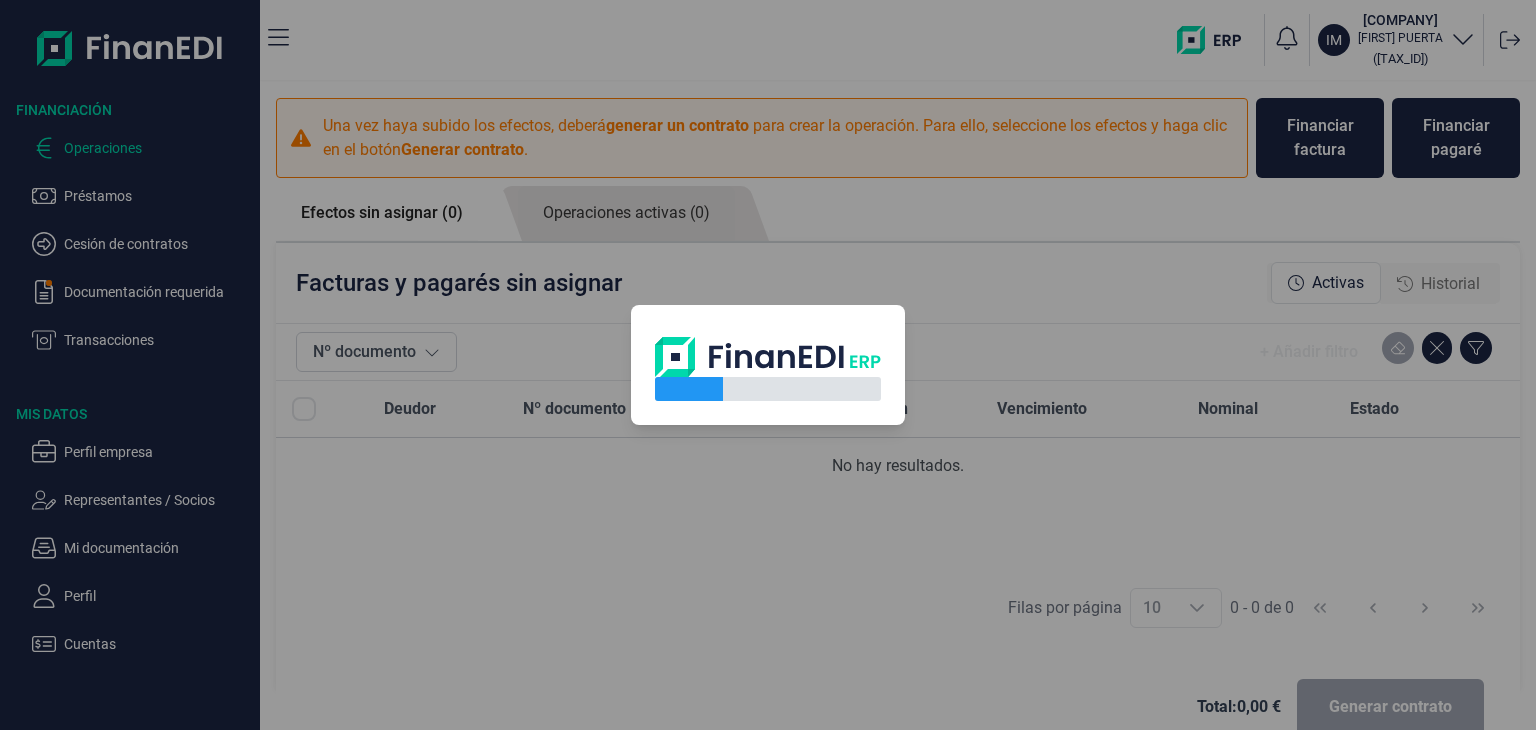 scroll, scrollTop: 0, scrollLeft: 0, axis: both 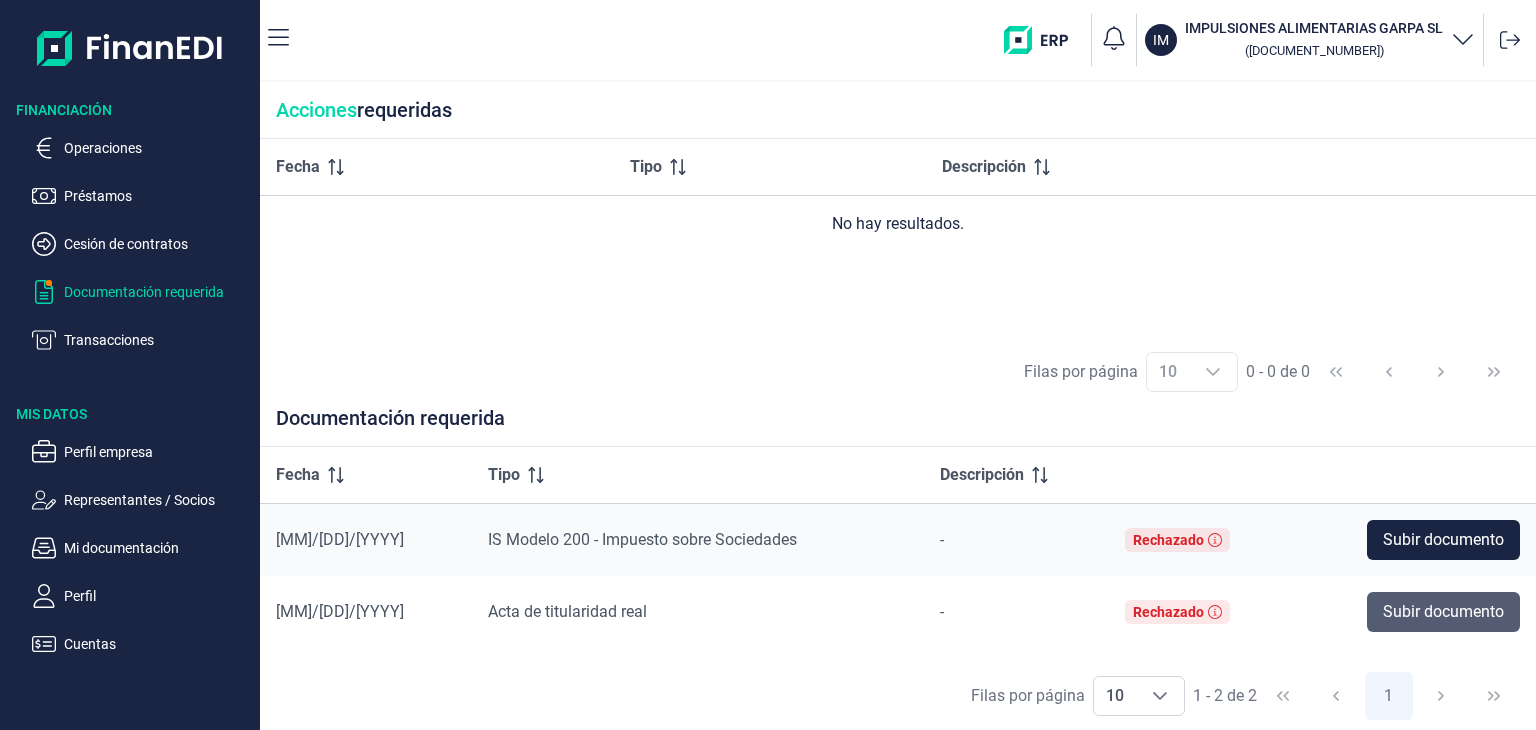 click on "Subir documento" at bounding box center (1443, 612) 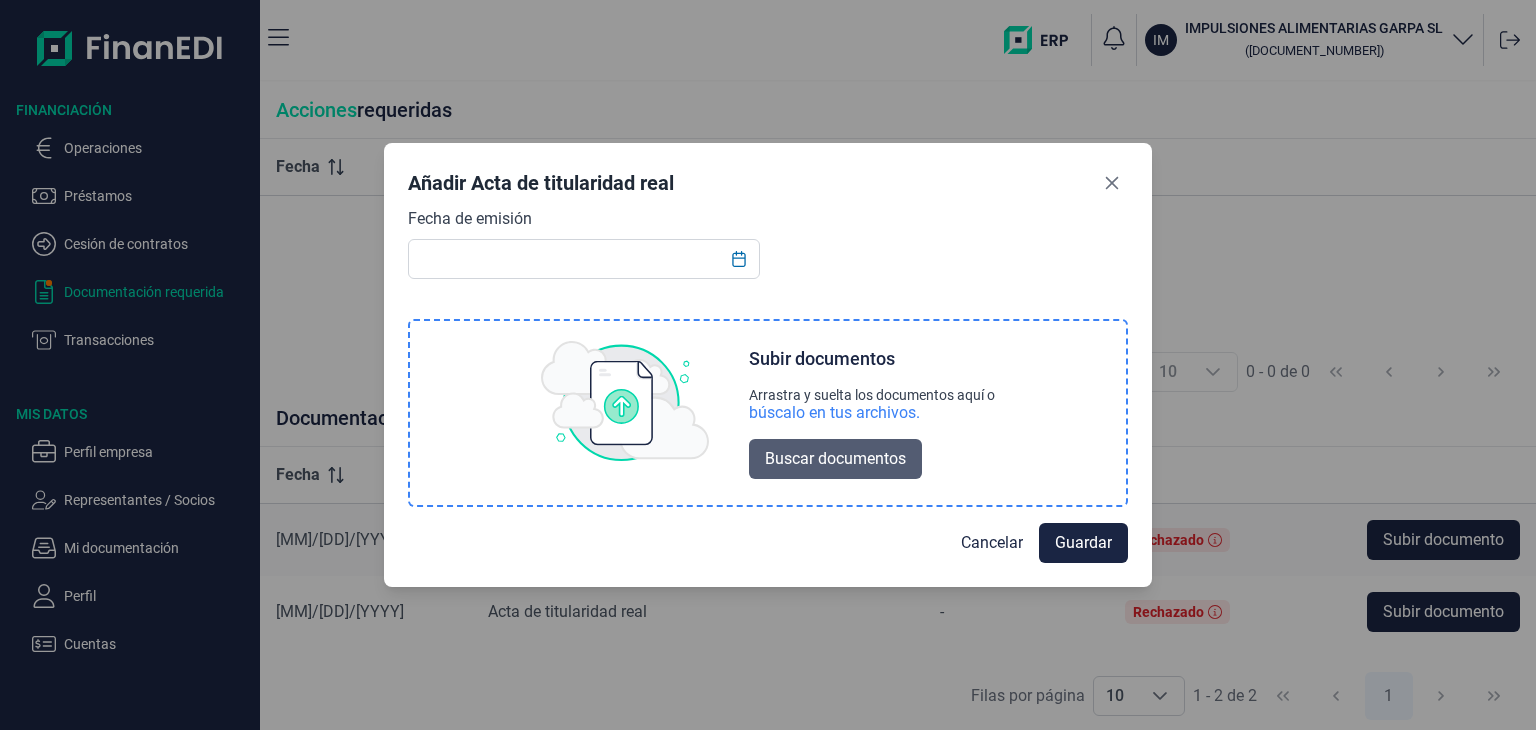 click on "Buscar documentos" at bounding box center [835, 459] 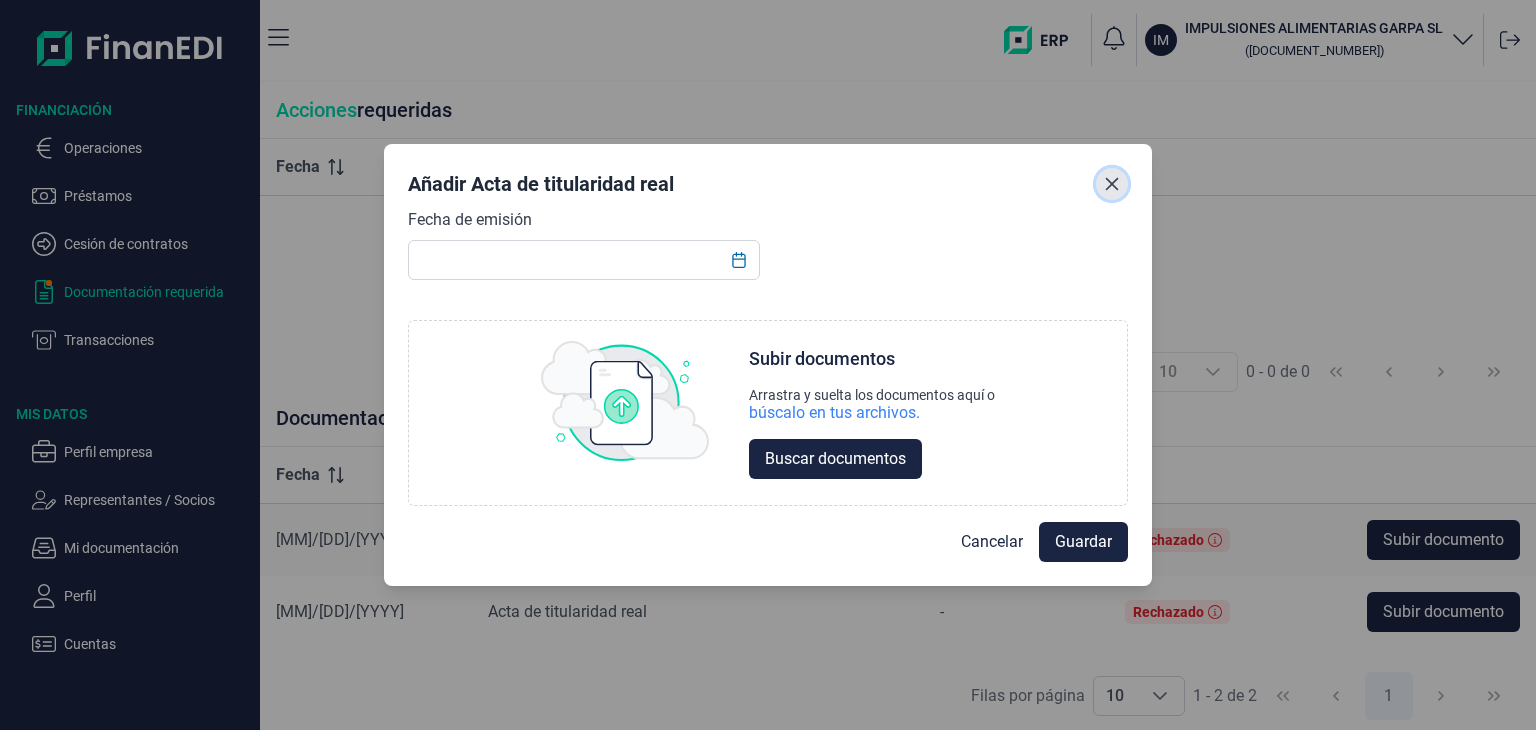 click at bounding box center (1112, 184) 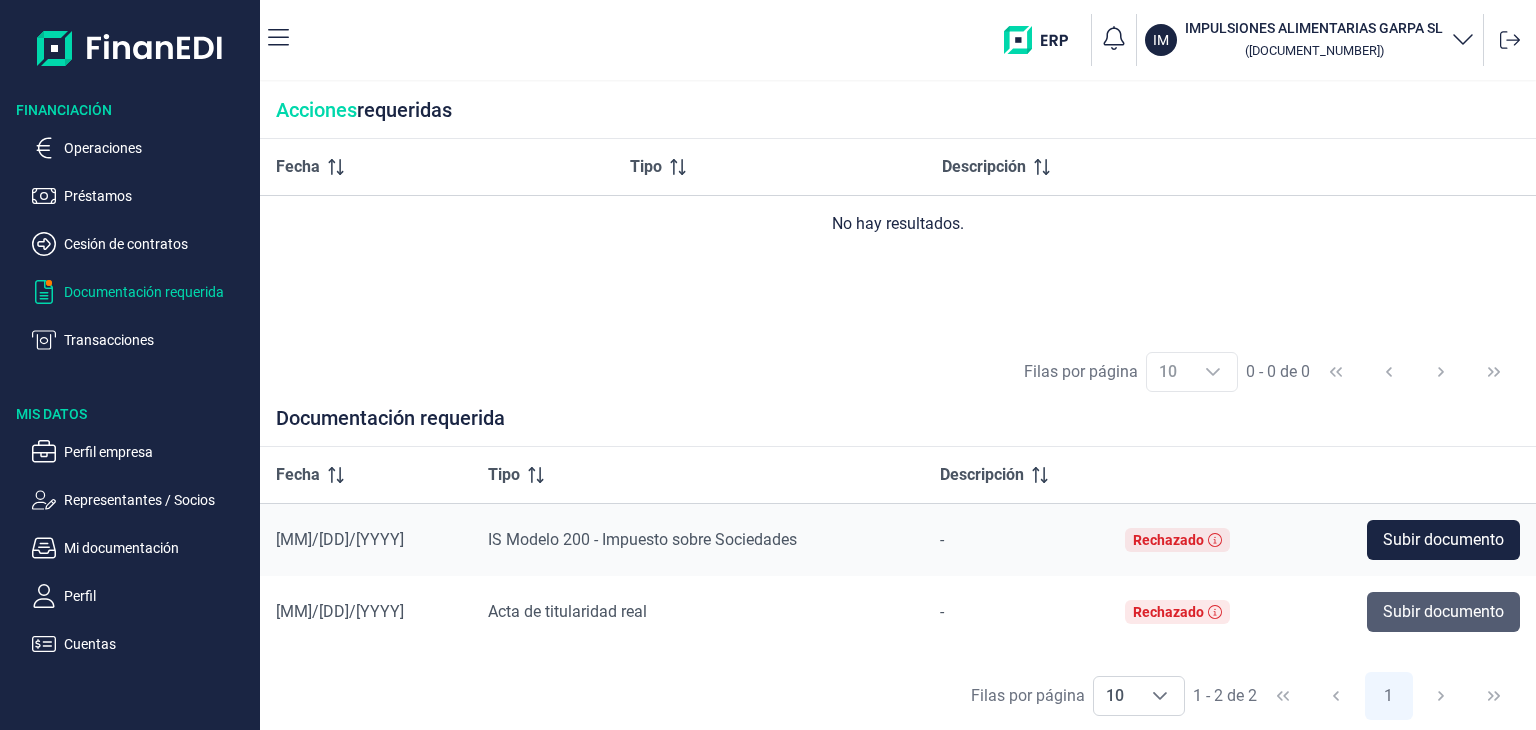 click on "Subir documento" at bounding box center [1443, 612] 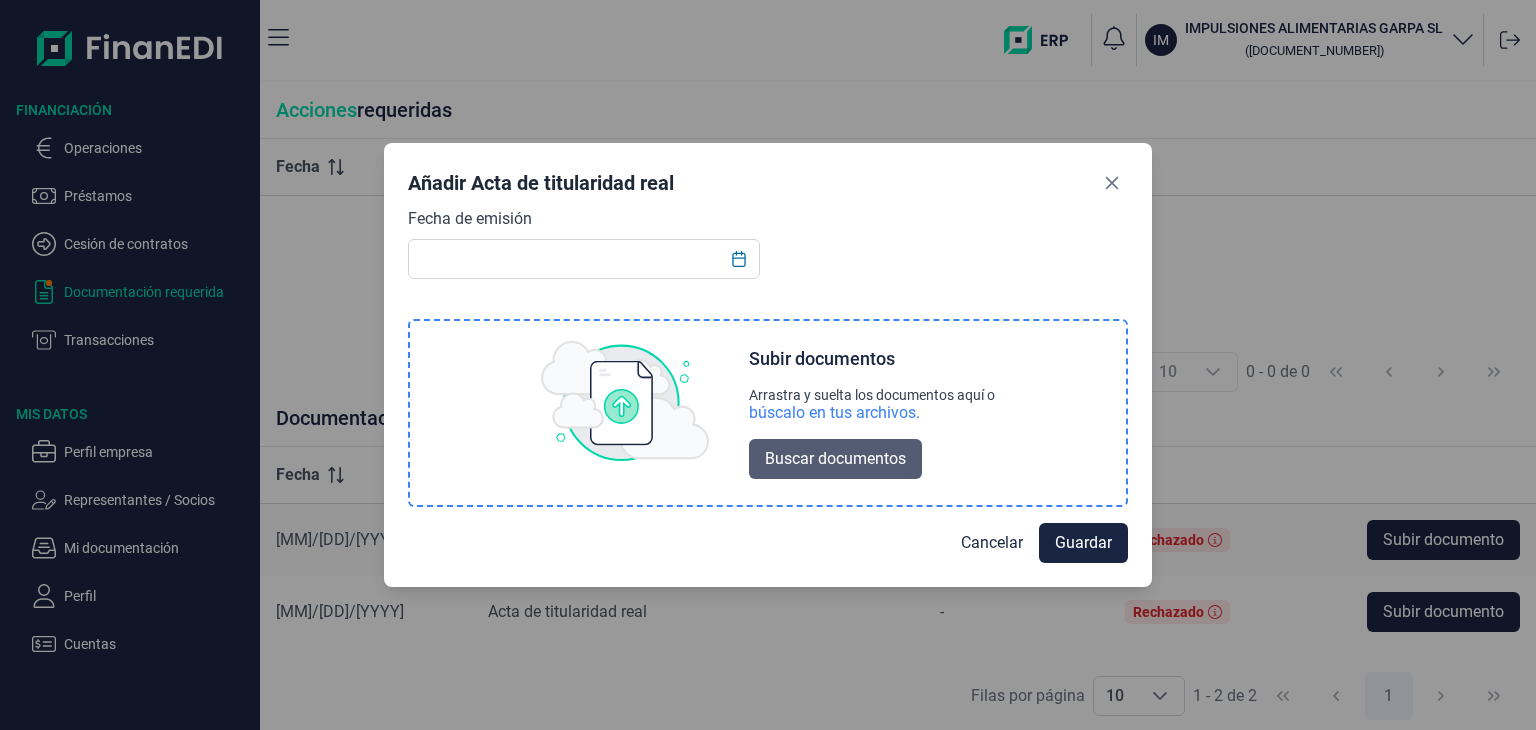 click on "Buscar documentos" at bounding box center (835, 459) 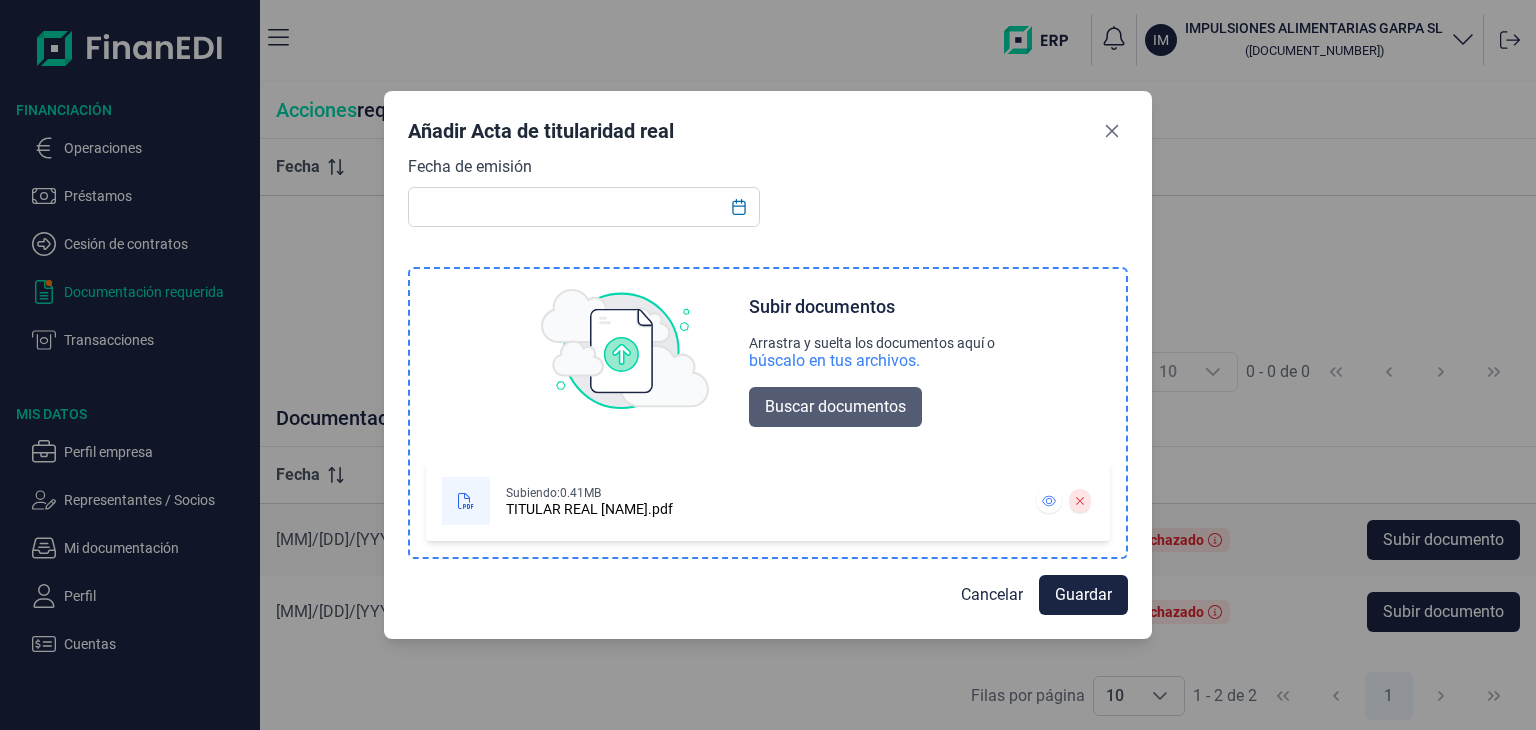 scroll, scrollTop: 0, scrollLeft: 0, axis: both 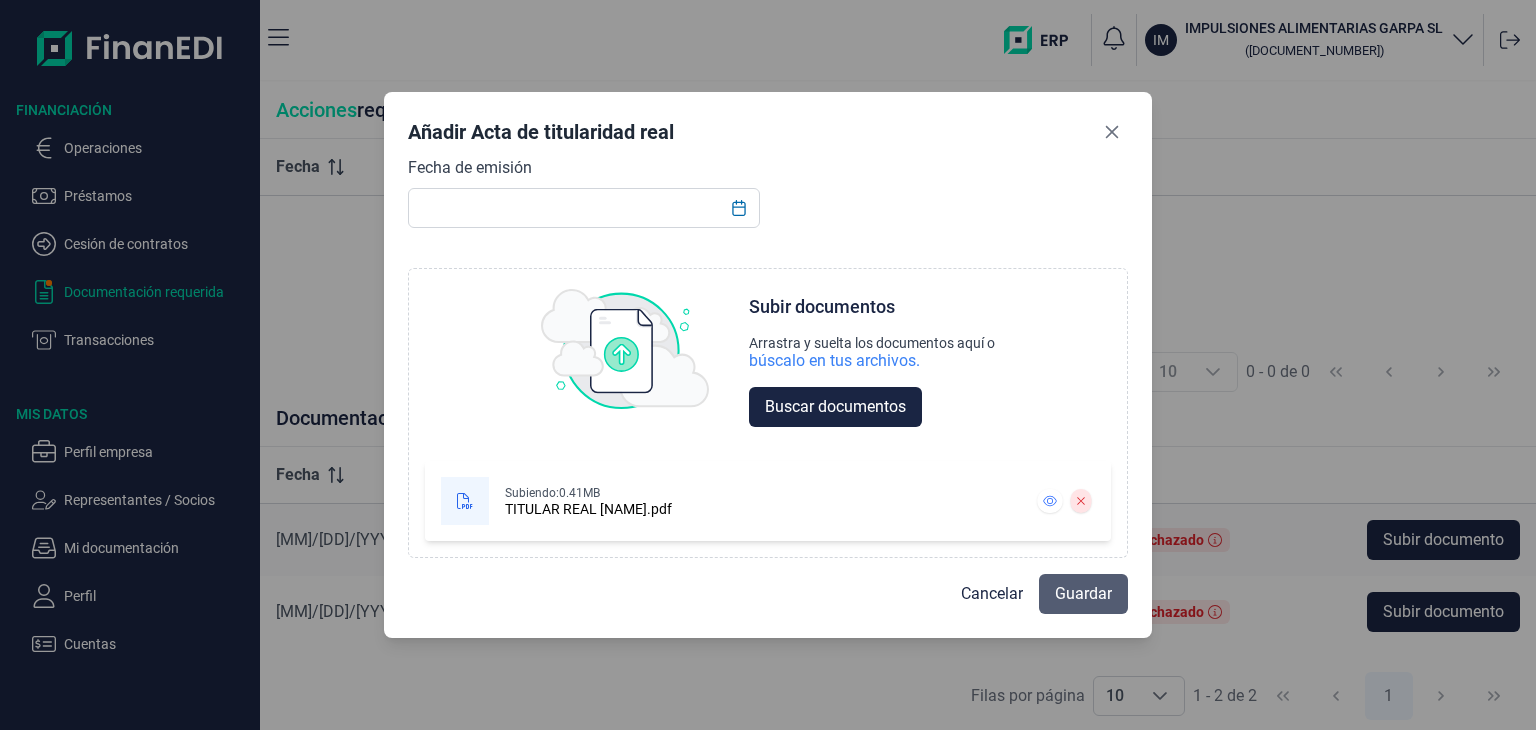click on "Guardar" at bounding box center (1083, 594) 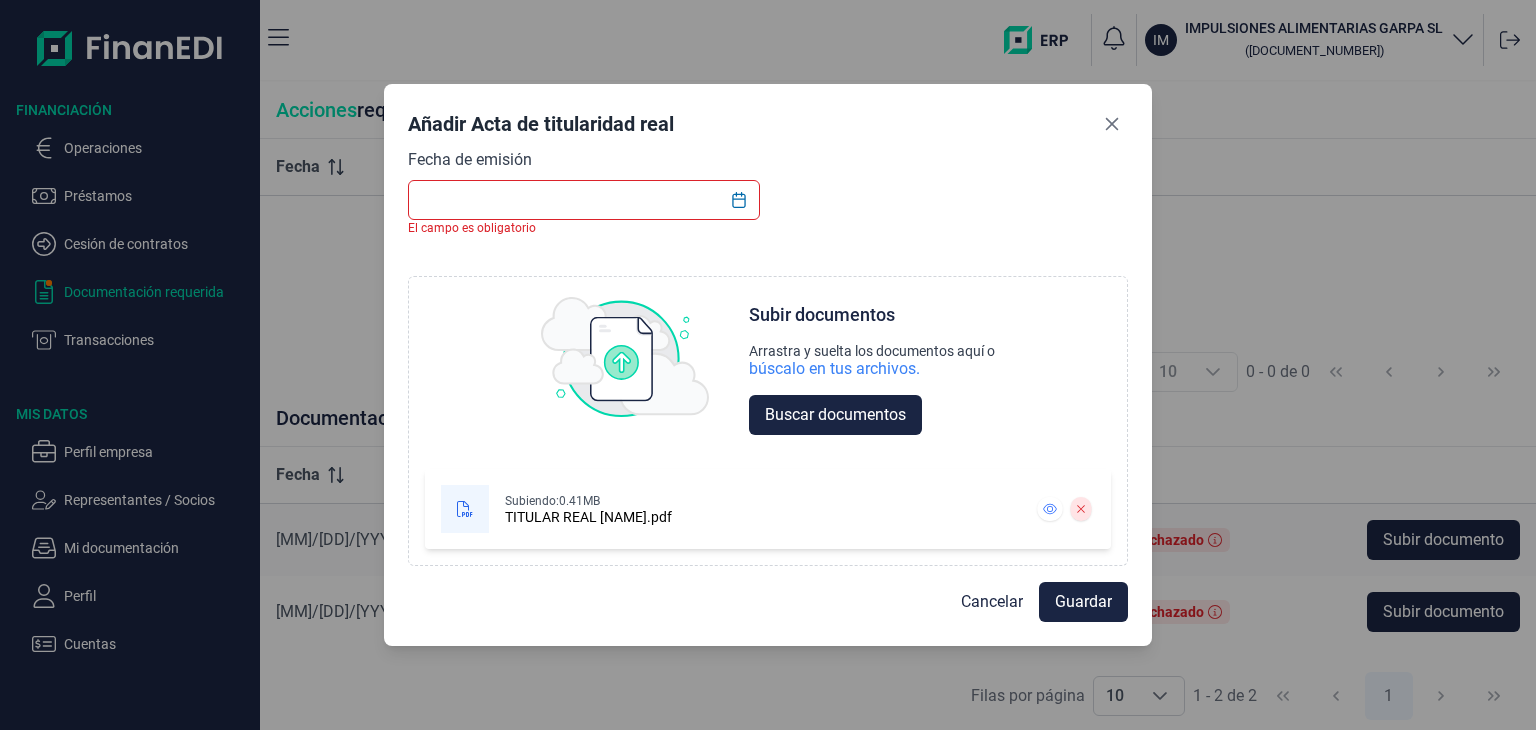 click at bounding box center (584, 200) 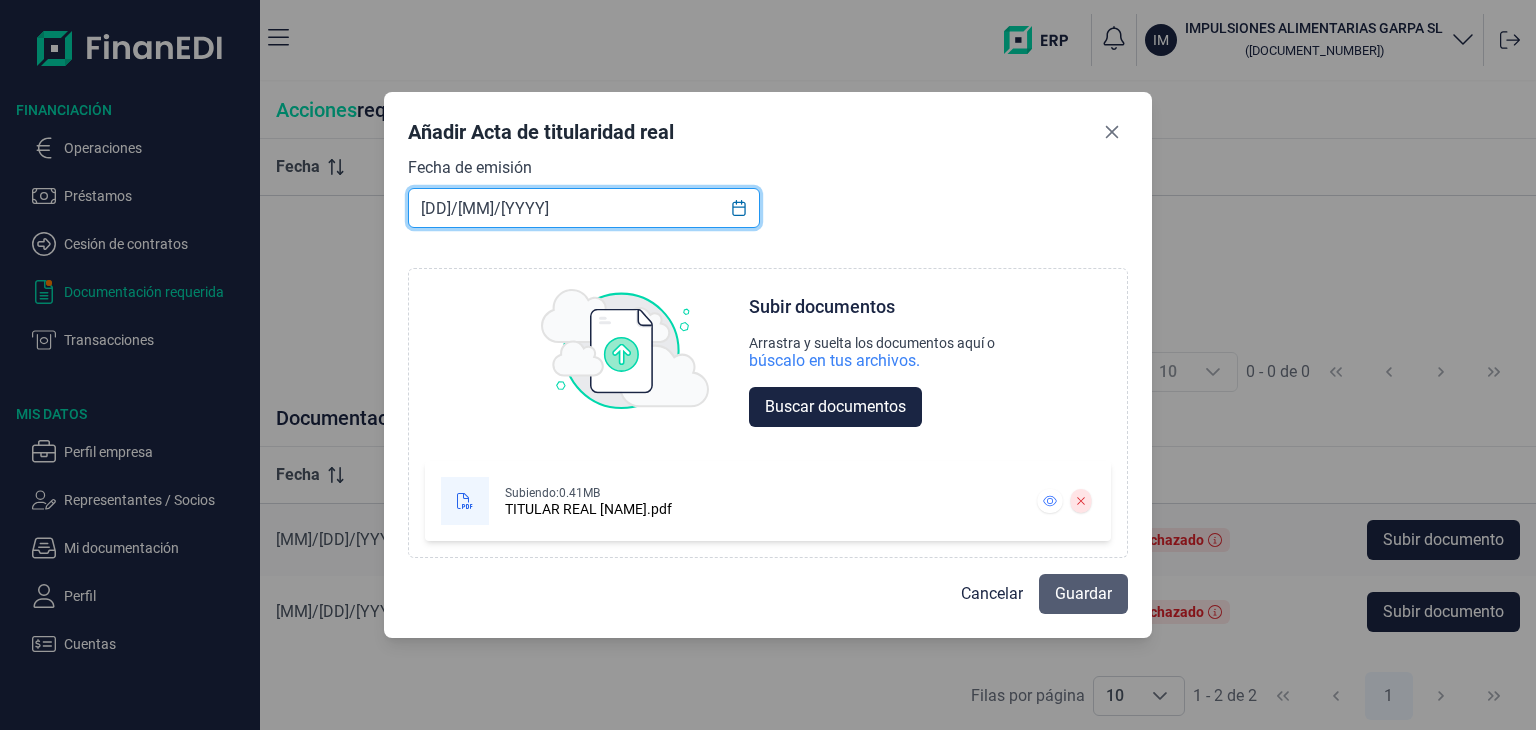 type on "31/03/2023" 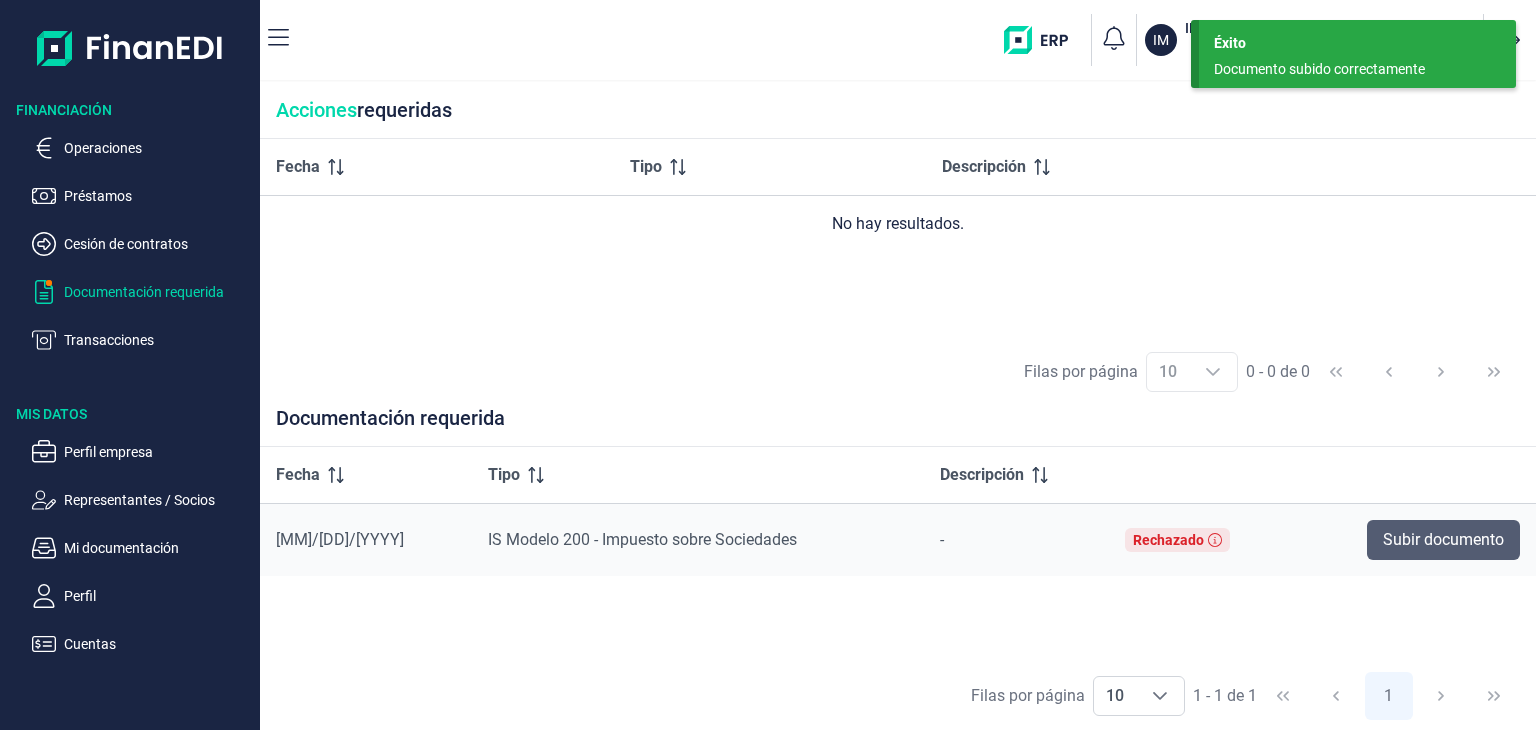 click on "Subir documento" at bounding box center (1443, 540) 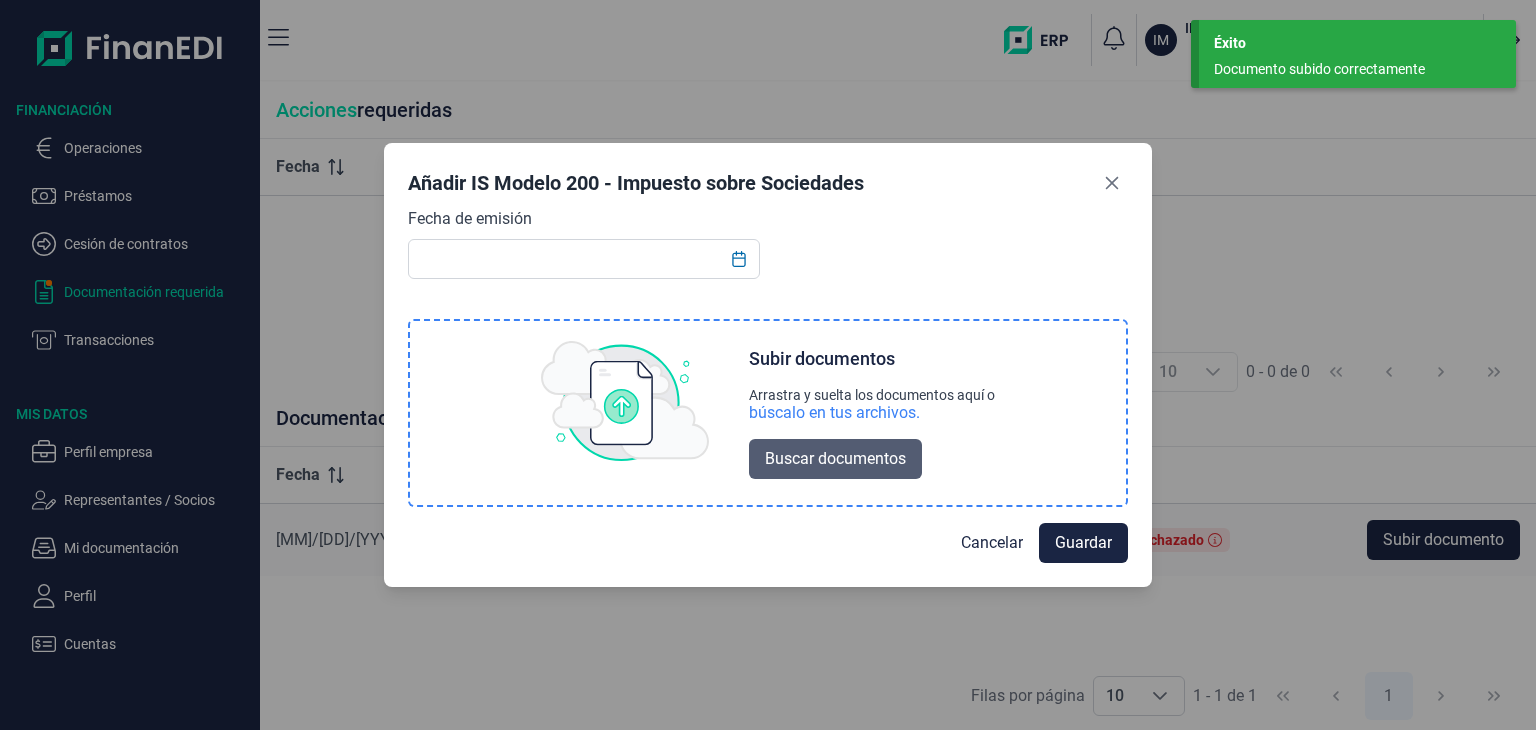 click on "Buscar documentos" at bounding box center [835, 459] 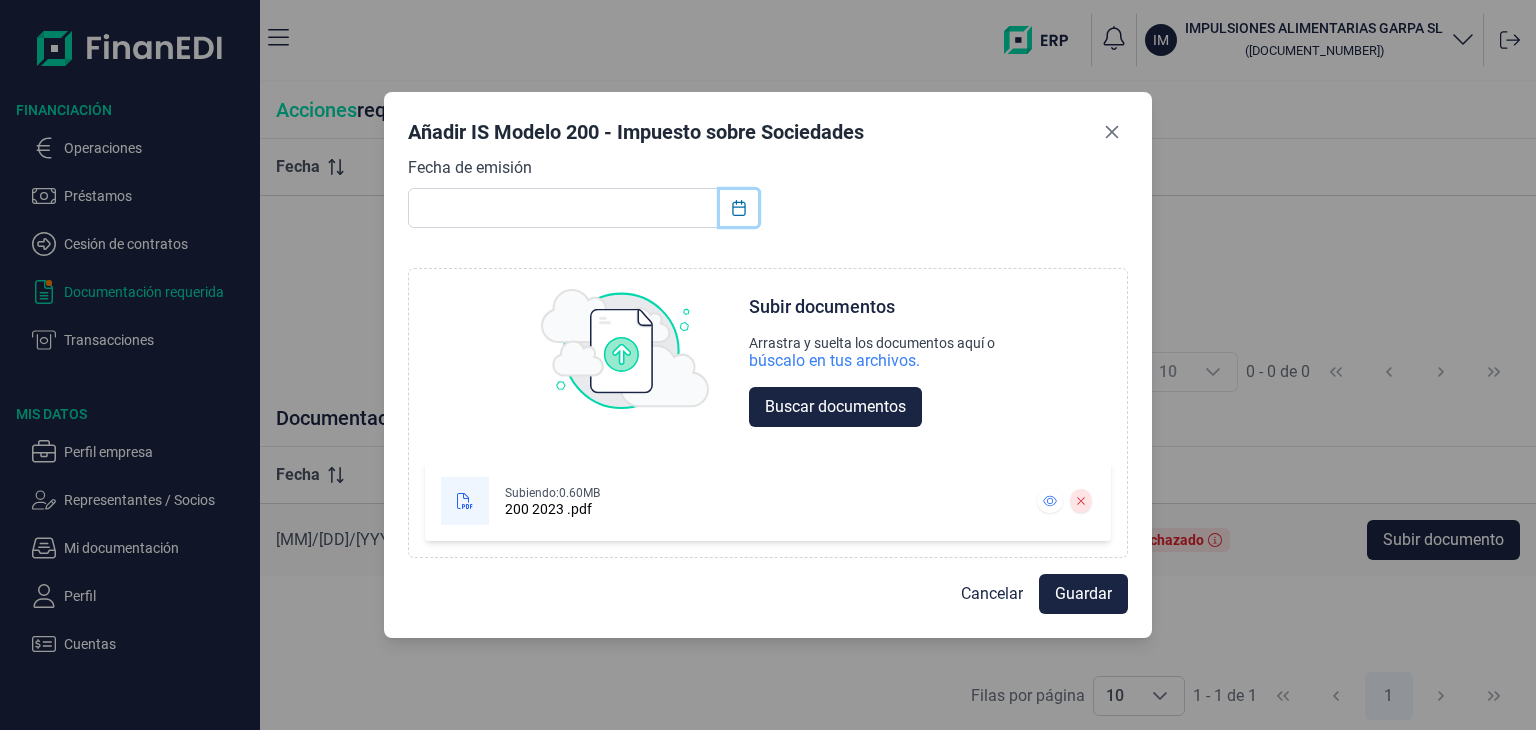 click at bounding box center [738, 208] 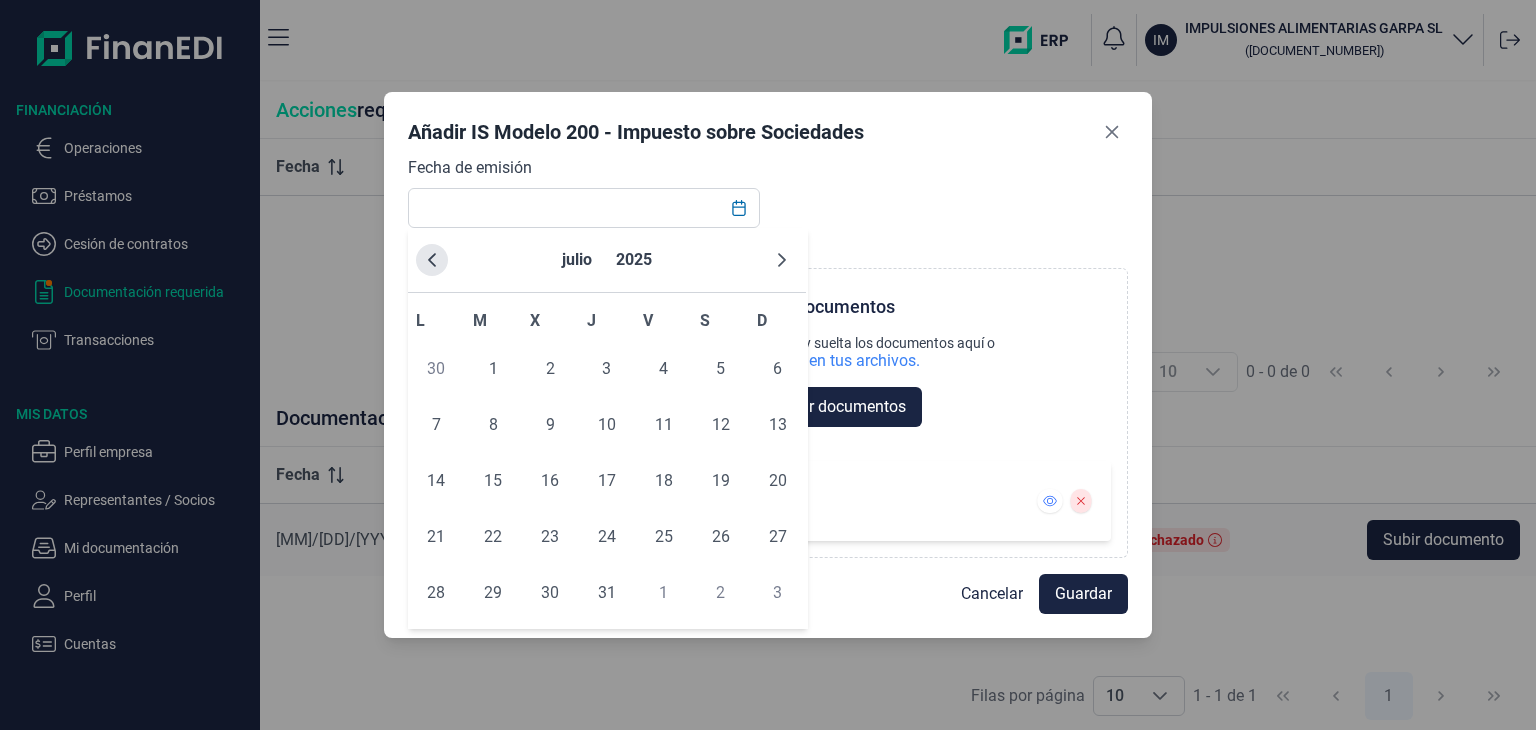 click at bounding box center (432, 260) 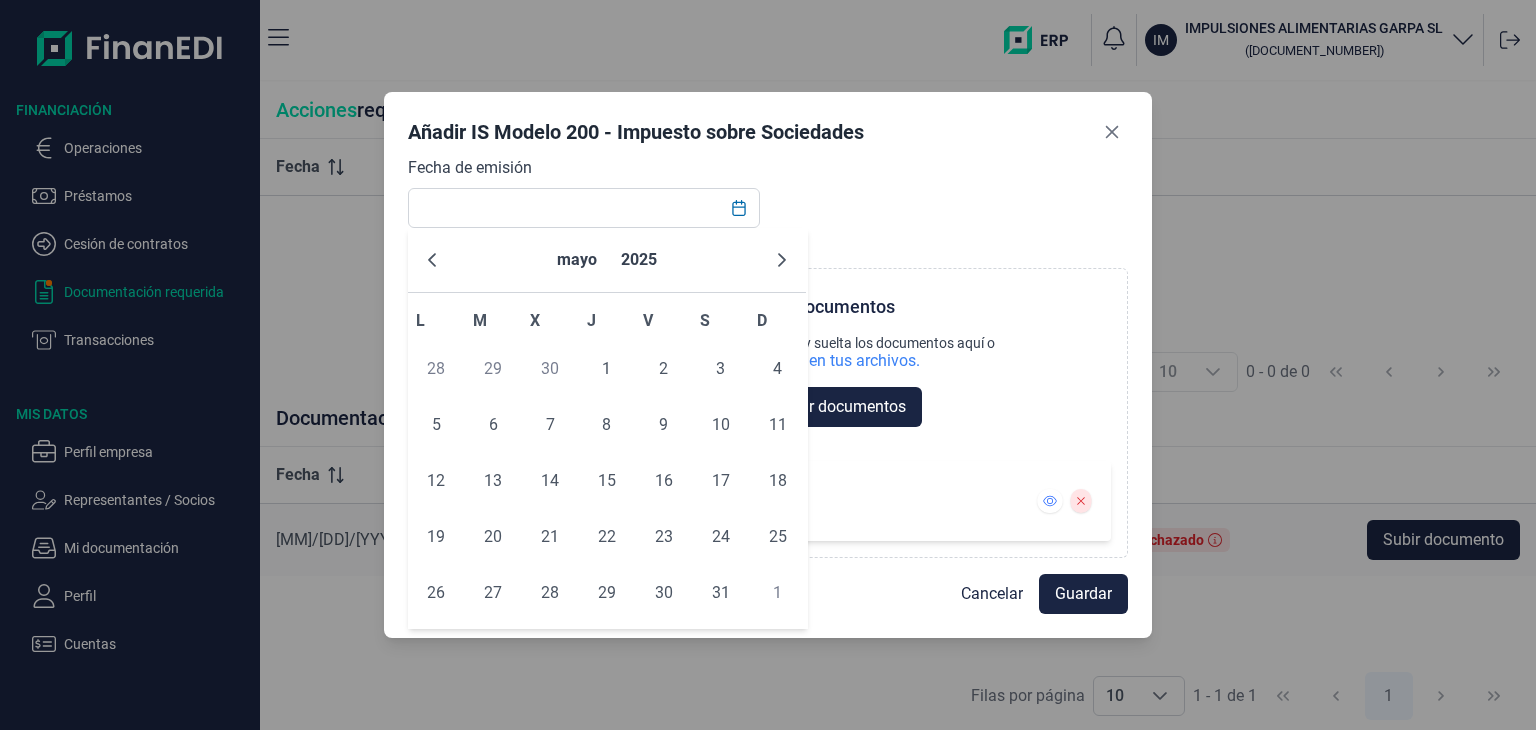 click at bounding box center (432, 260) 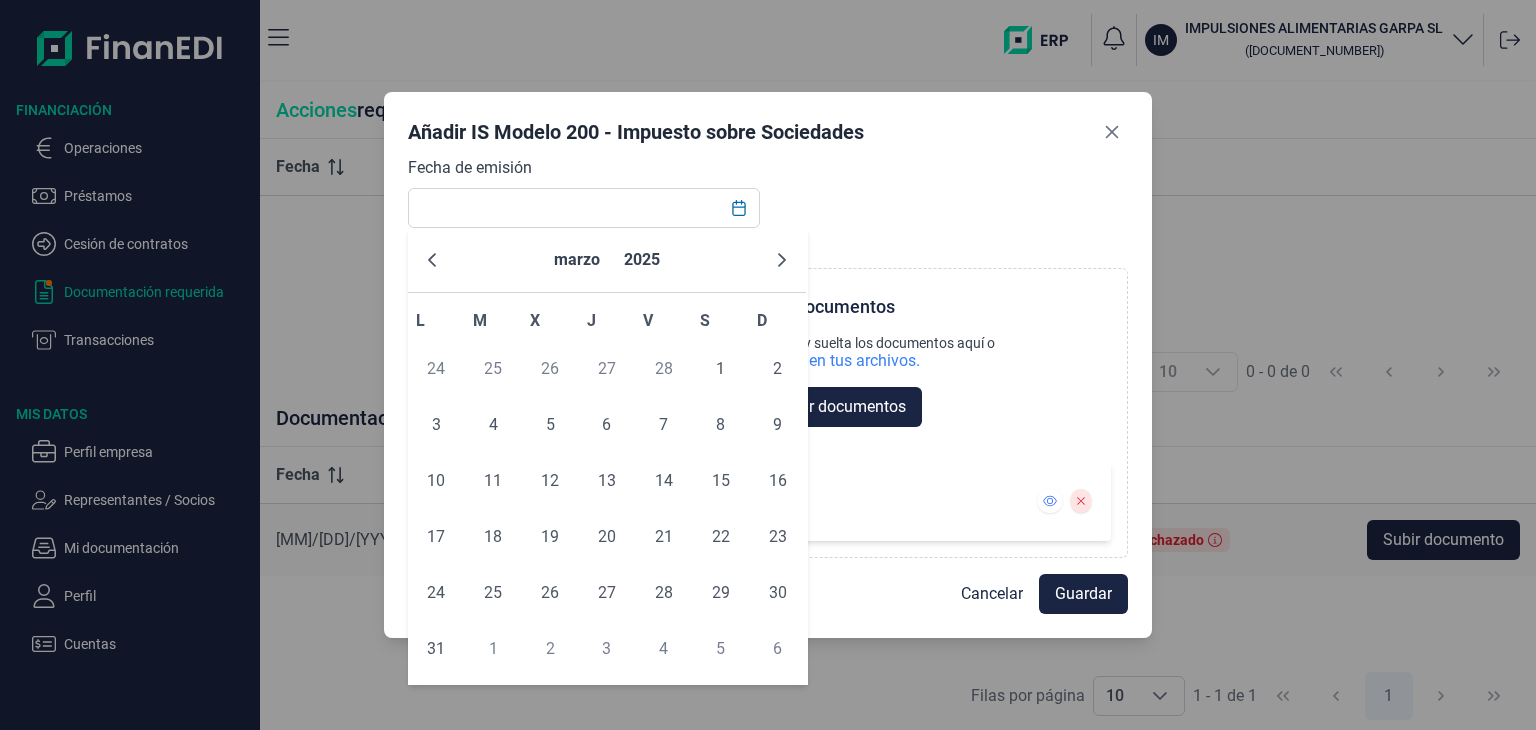 click at bounding box center [432, 260] 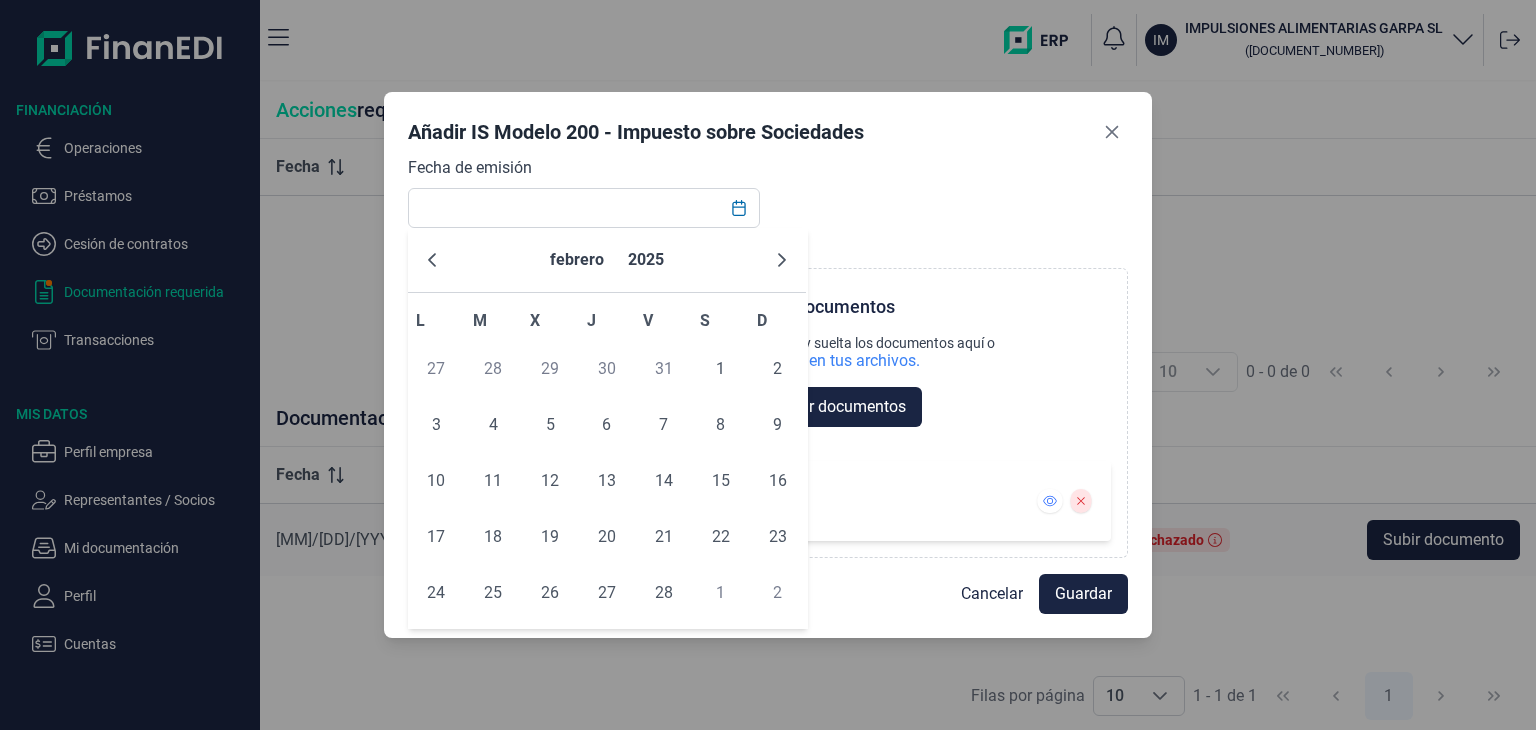 click at bounding box center (432, 260) 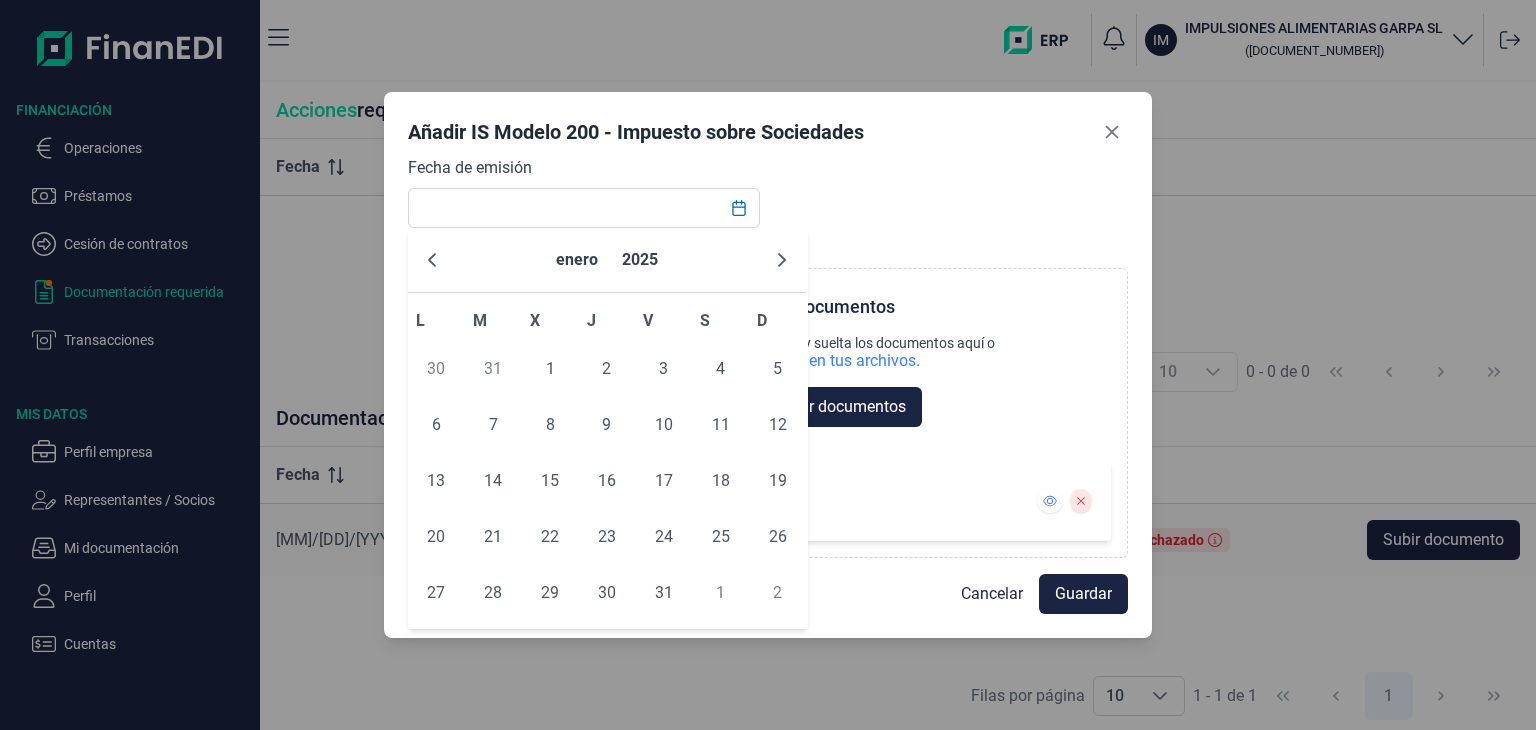 click at bounding box center (432, 260) 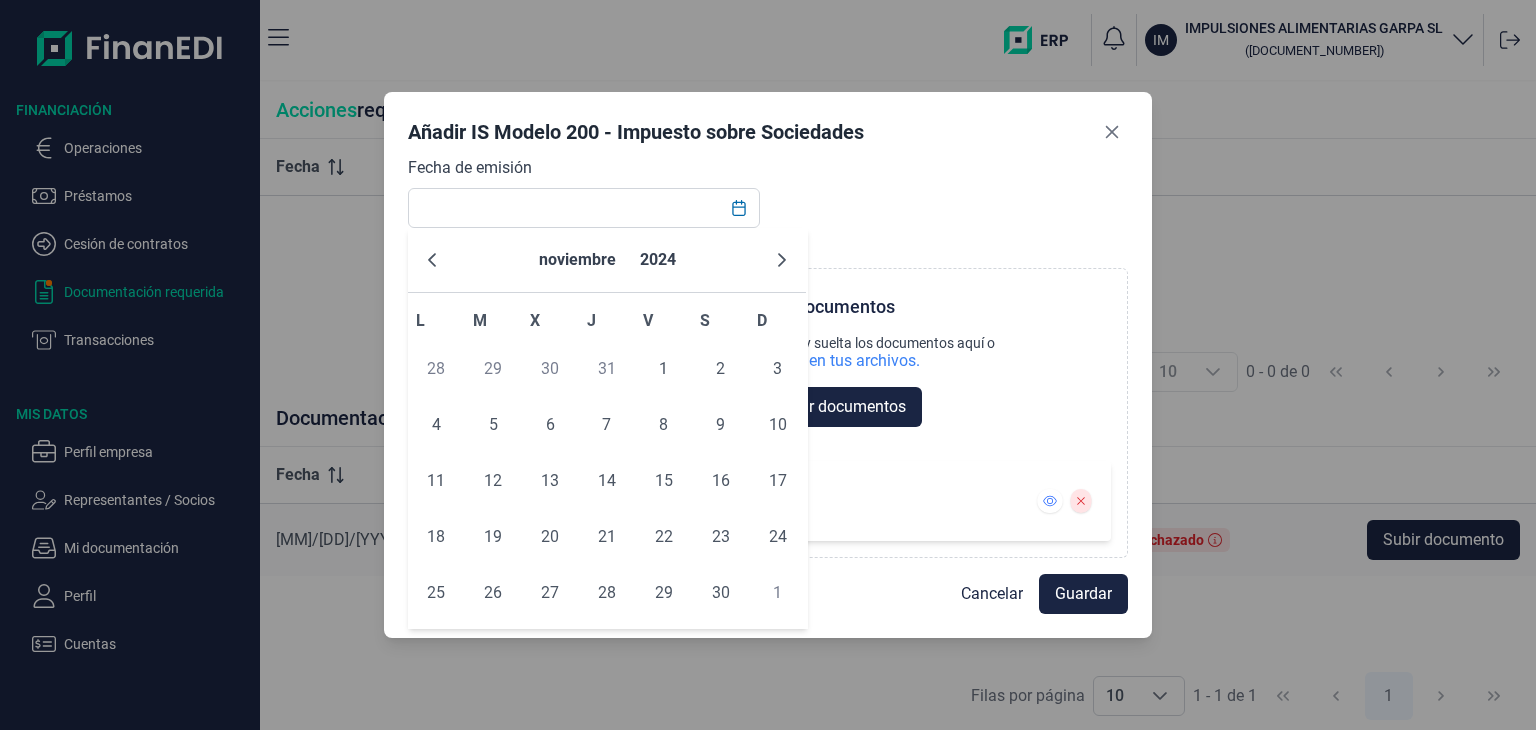 click at bounding box center [432, 260] 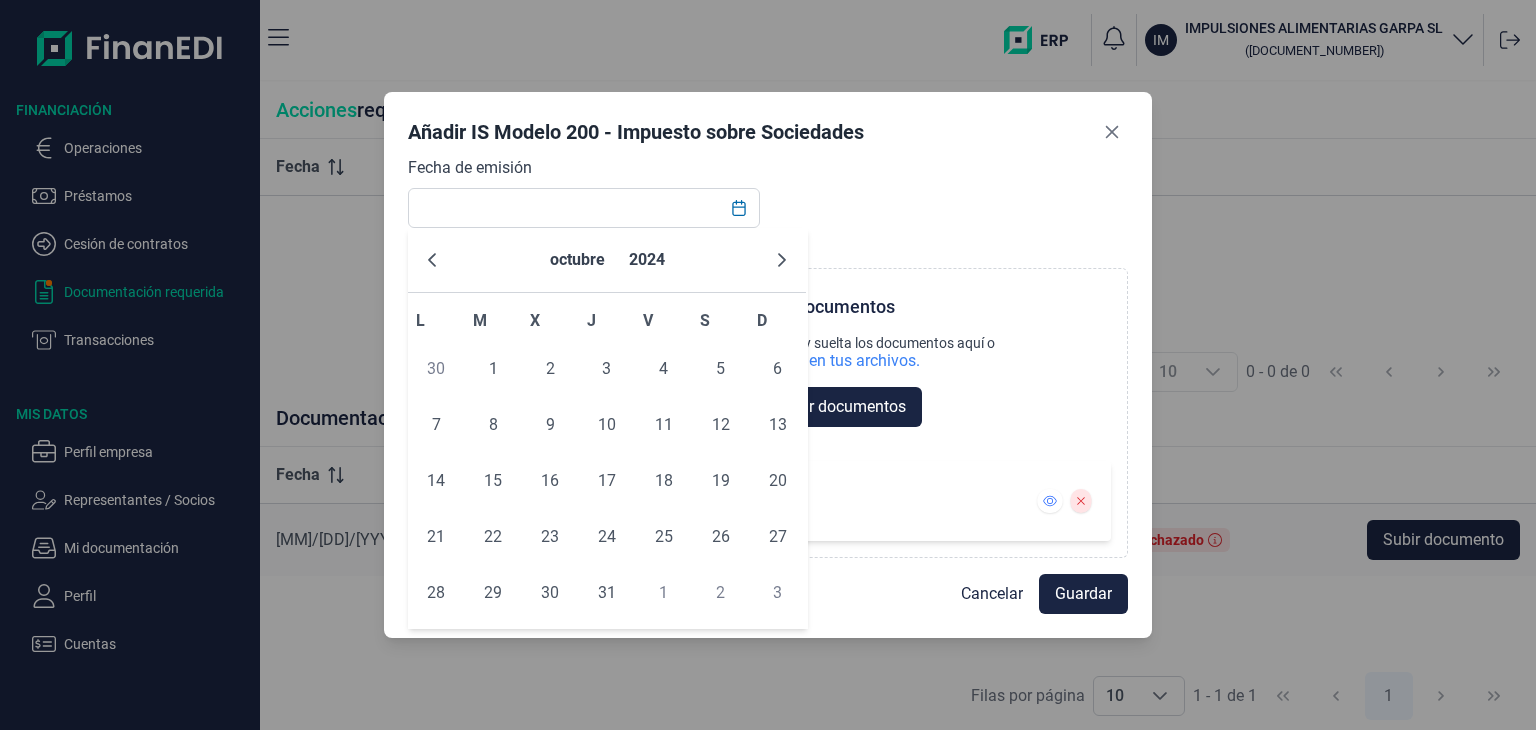 click at bounding box center [432, 260] 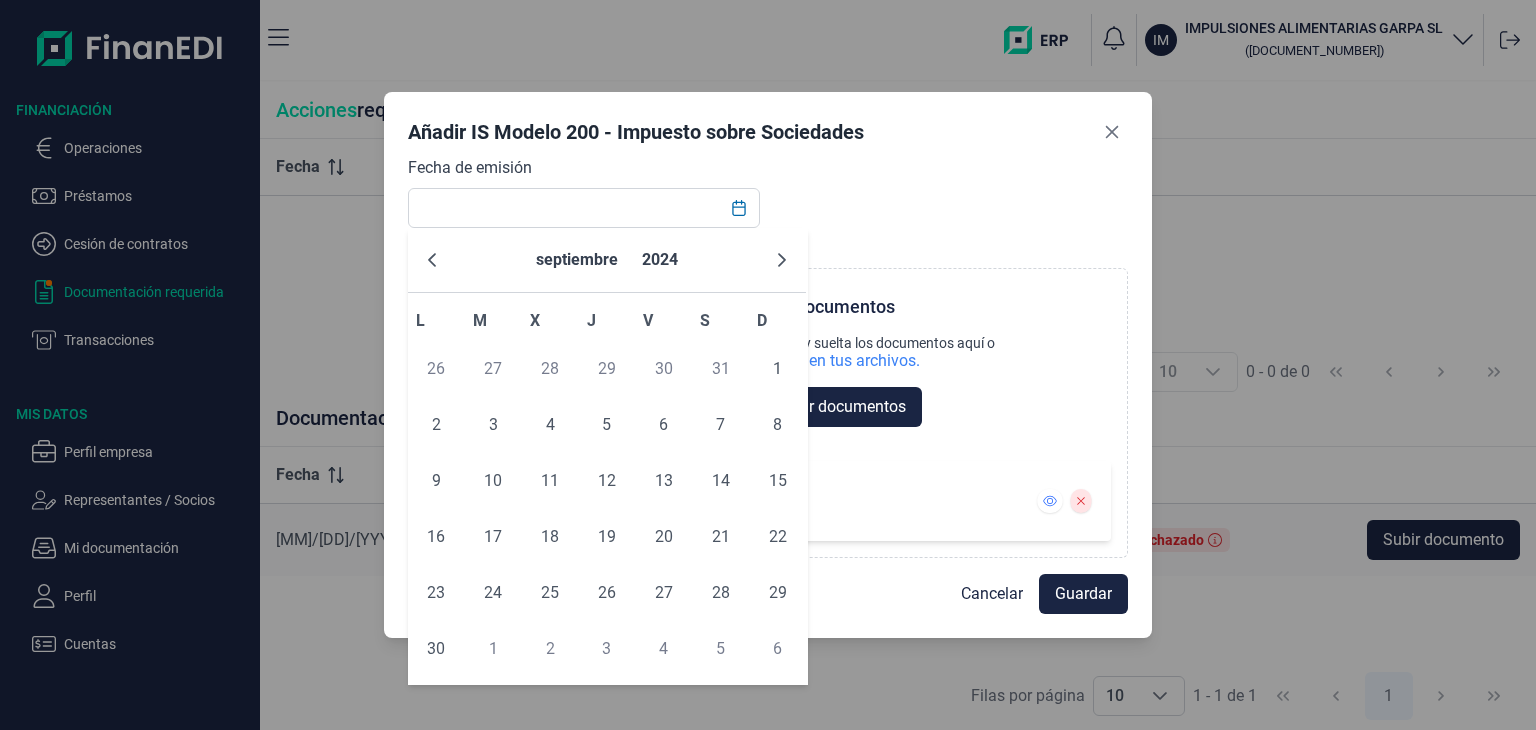click at bounding box center (432, 260) 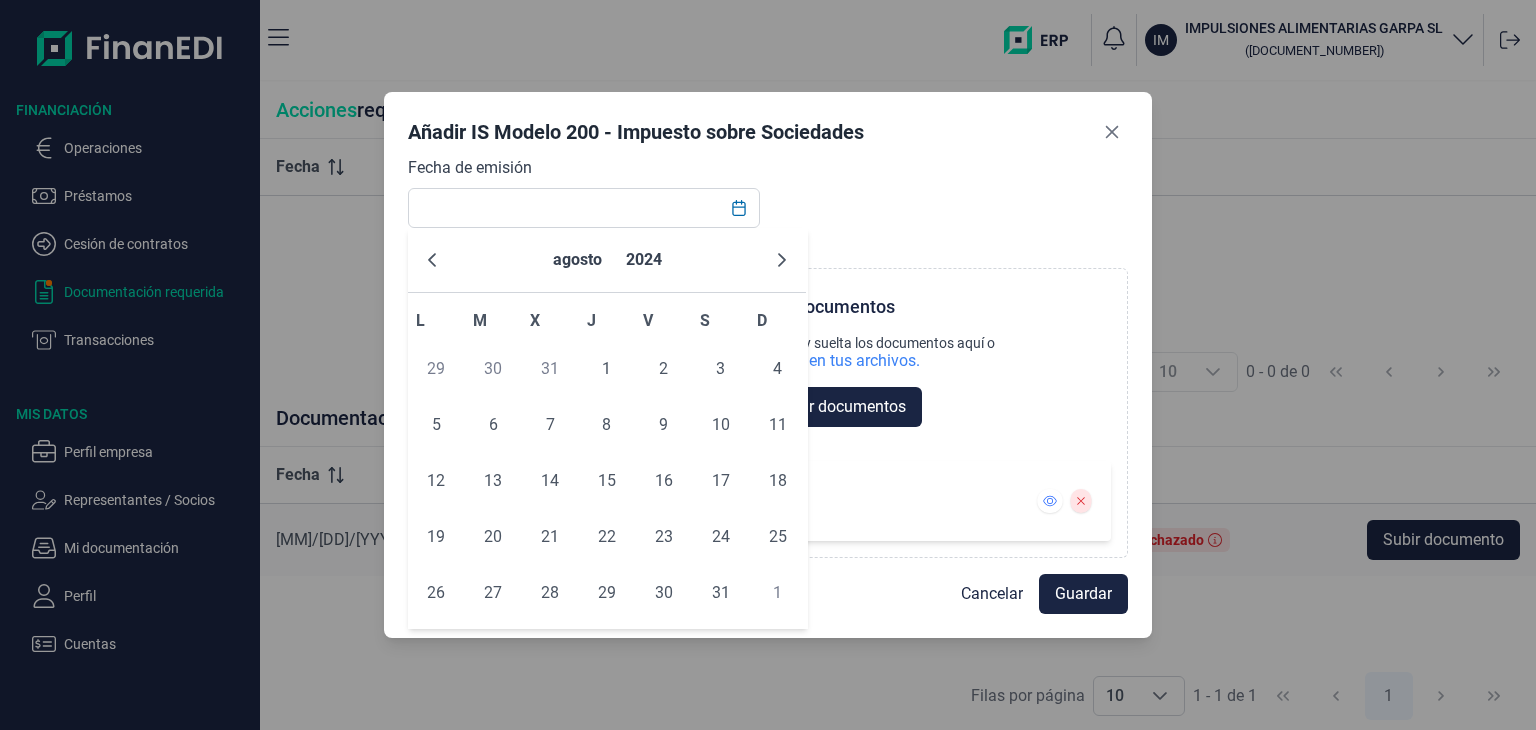 click at bounding box center [432, 260] 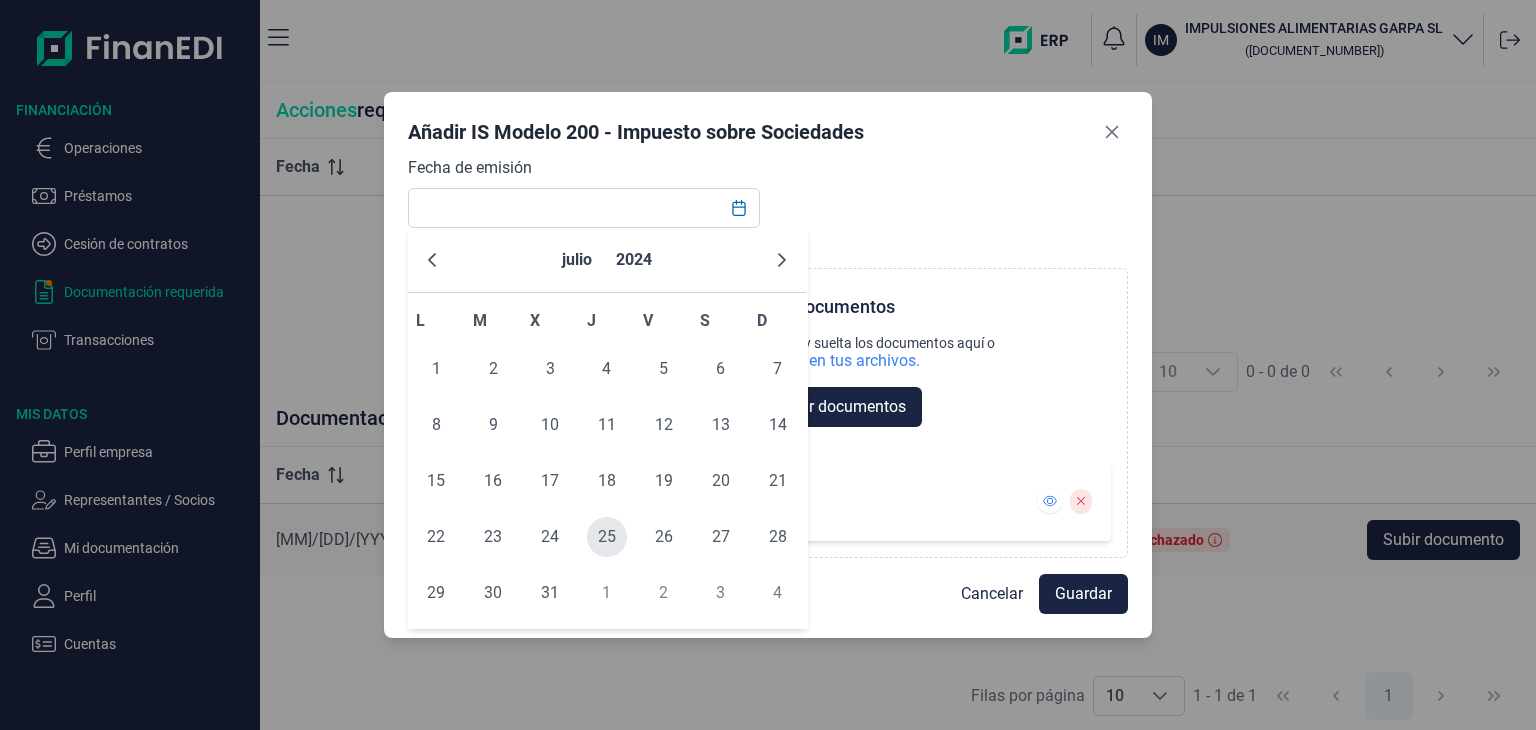 click on "25" at bounding box center (607, 537) 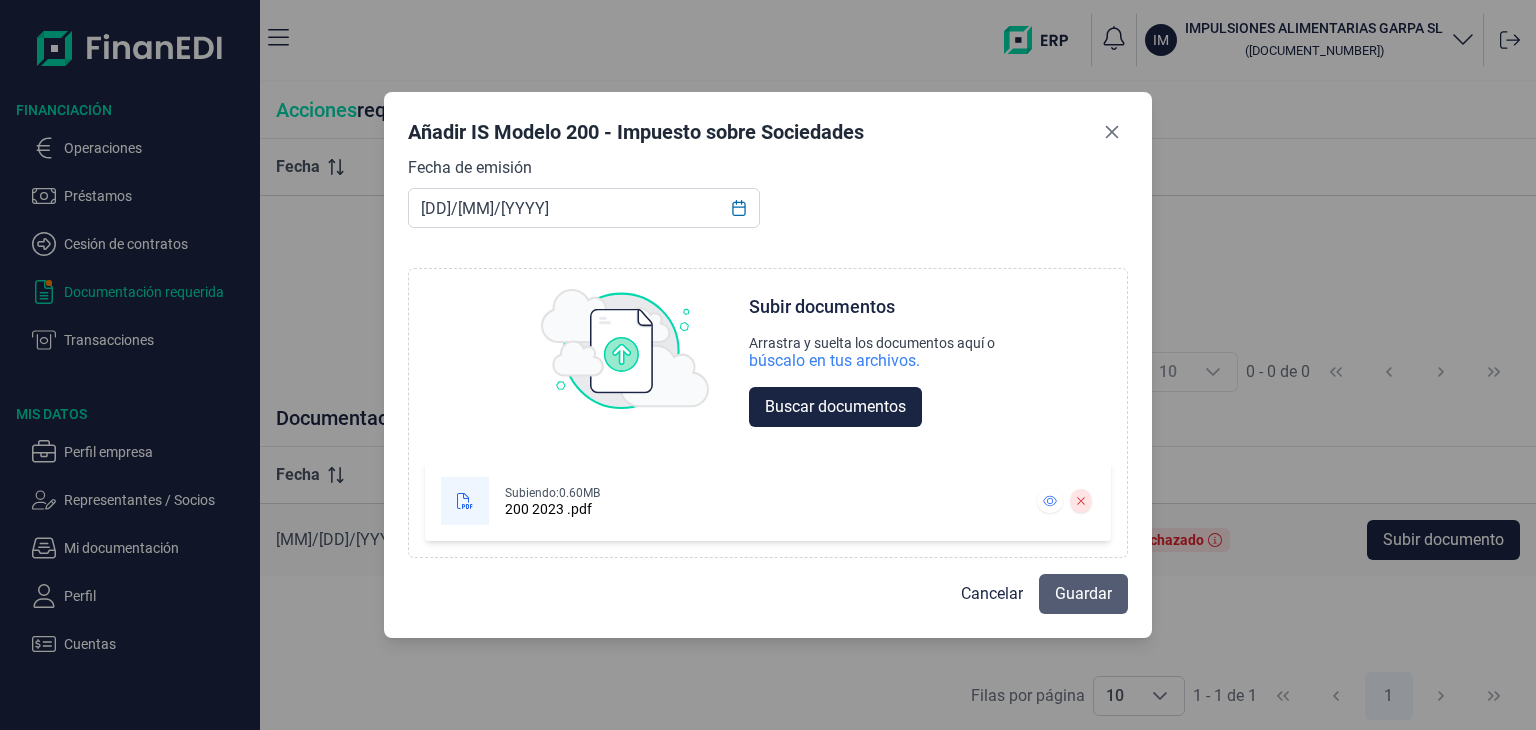 click on "Guardar" at bounding box center [1083, 594] 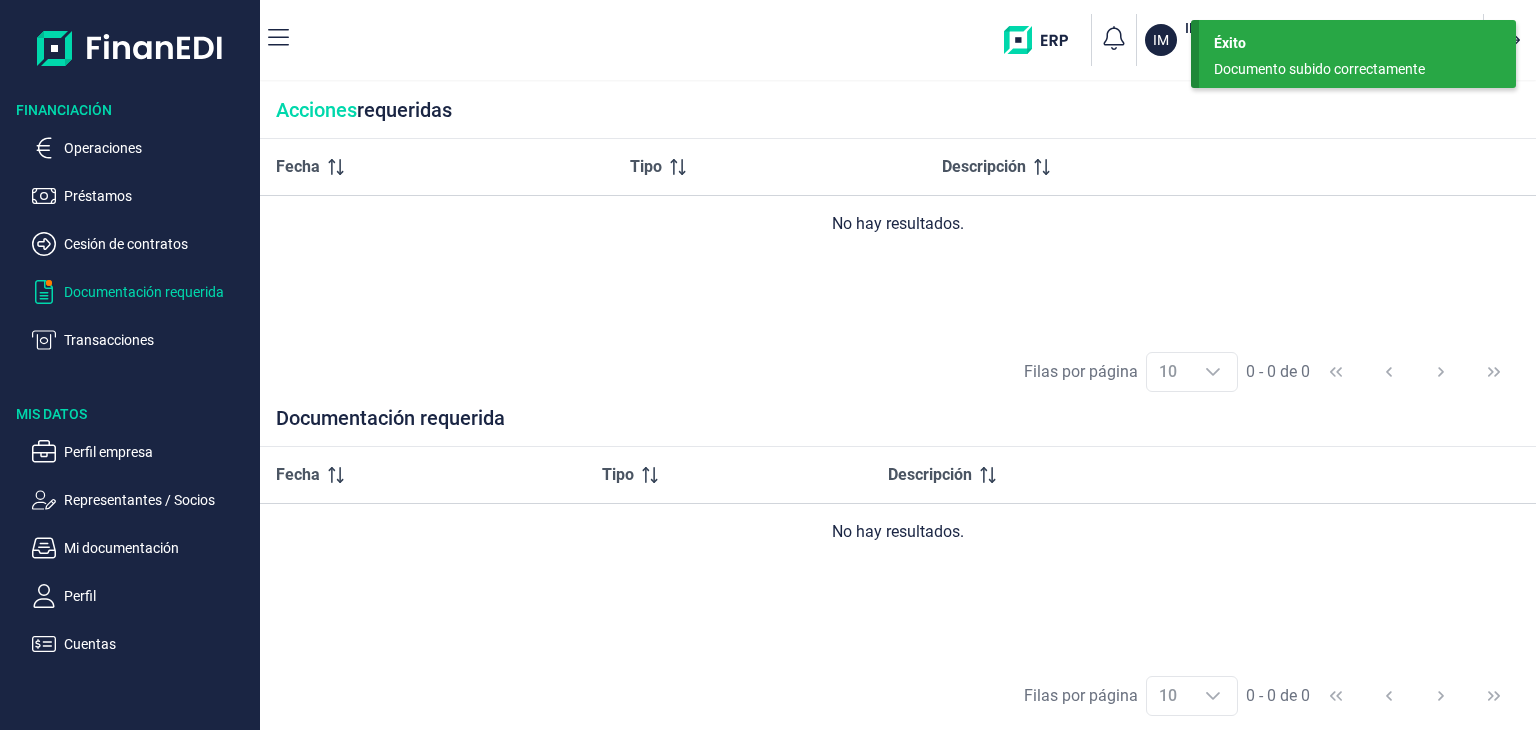 click on "Documentación requerida" at bounding box center [158, 292] 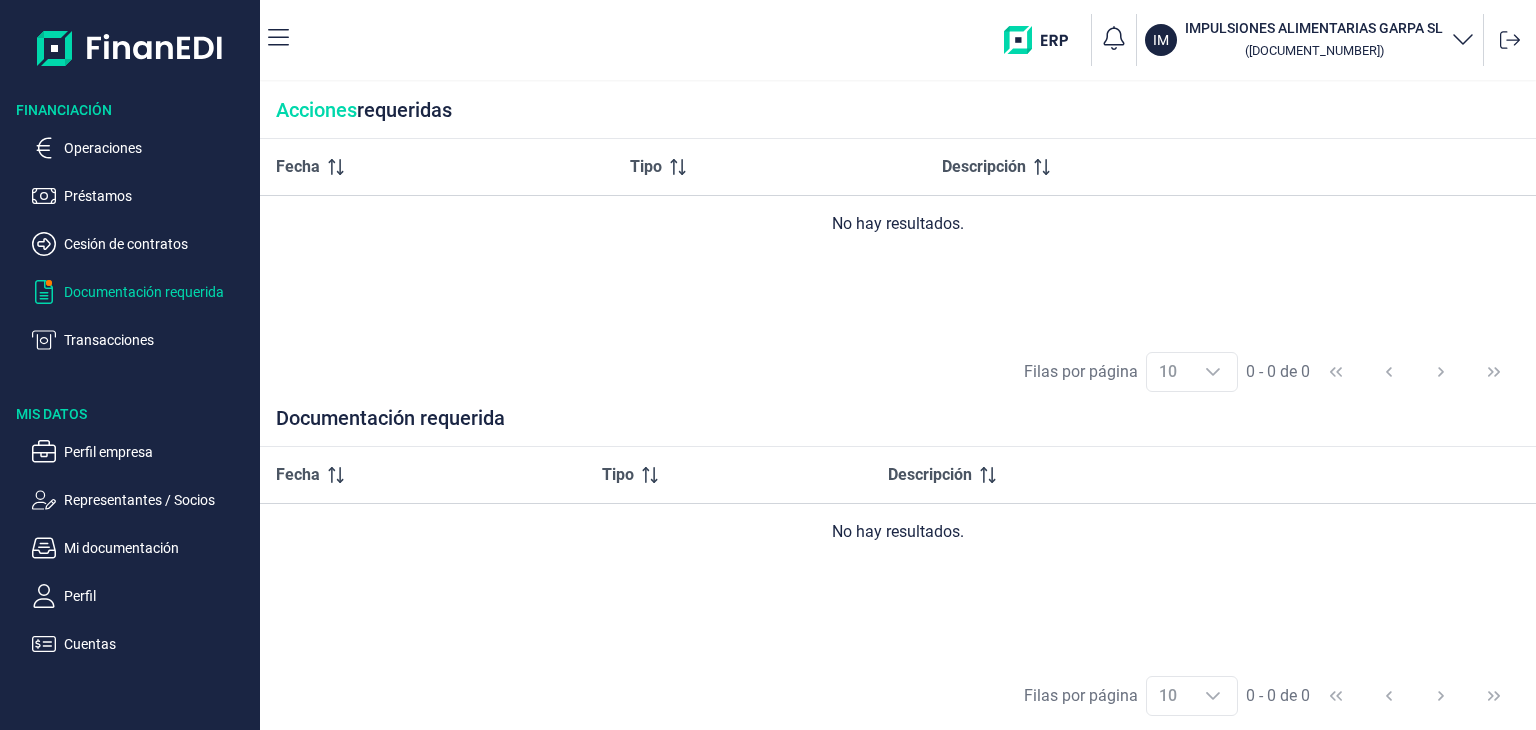 click on "Documentación requerida" at bounding box center (158, 292) 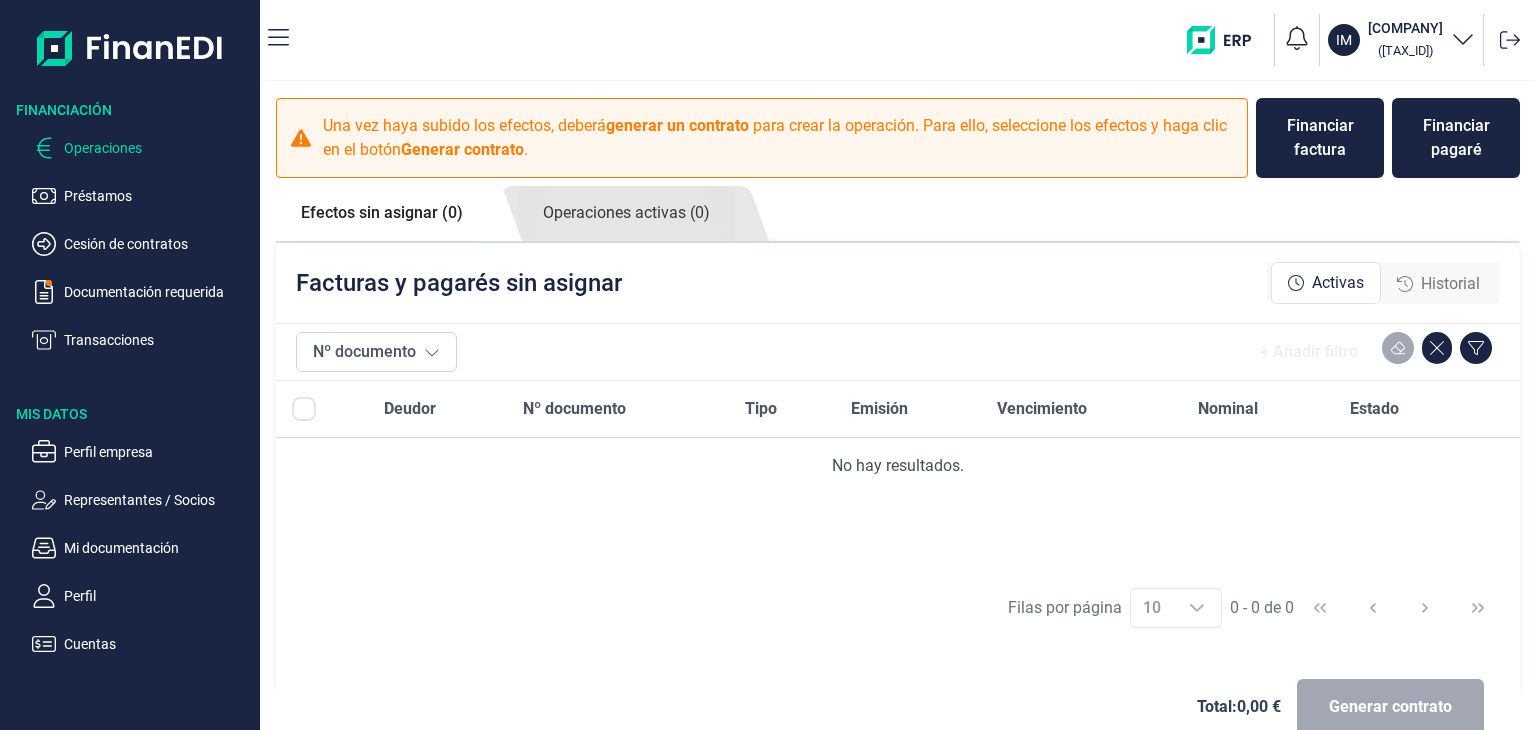 scroll, scrollTop: 0, scrollLeft: 0, axis: both 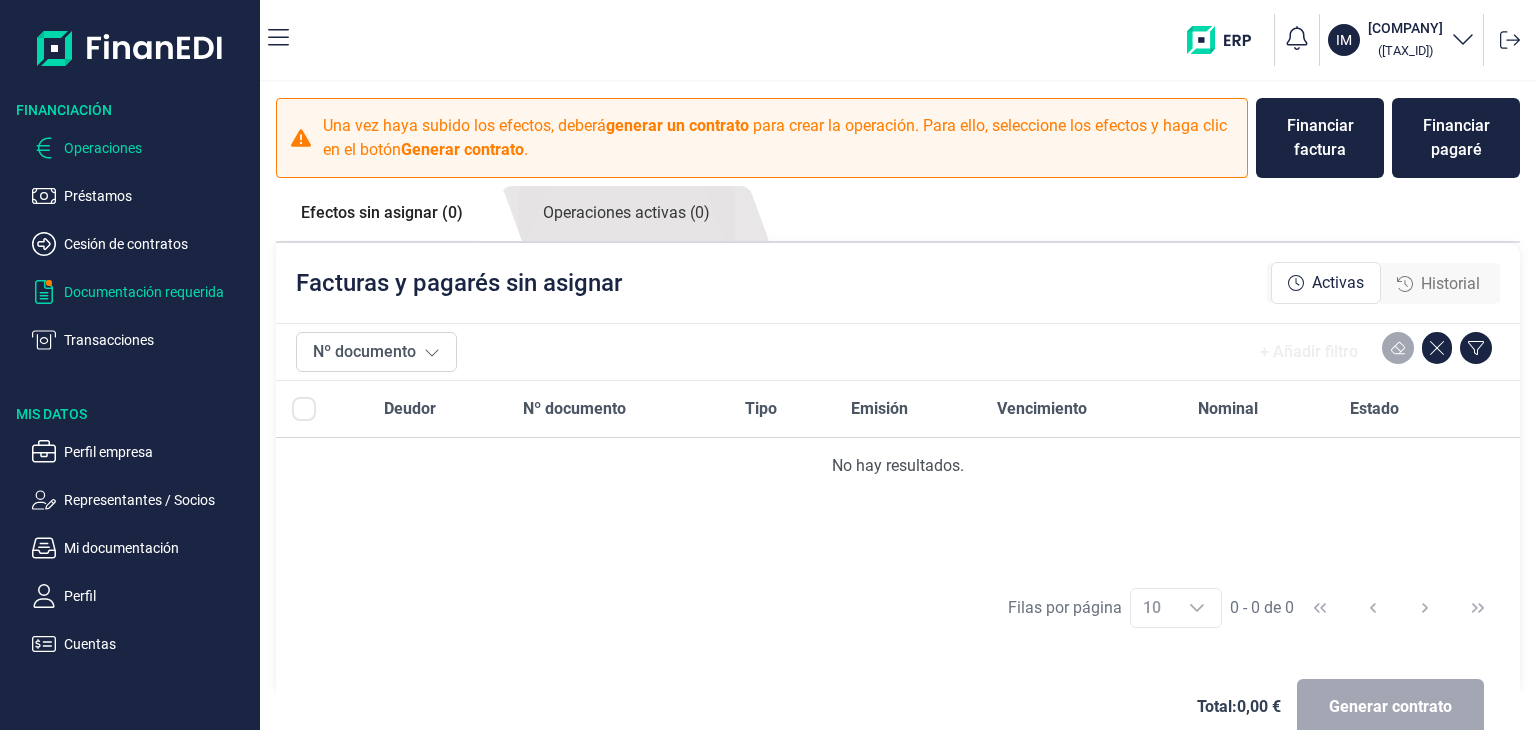 click on "Documentación requerida" at bounding box center (158, 196) 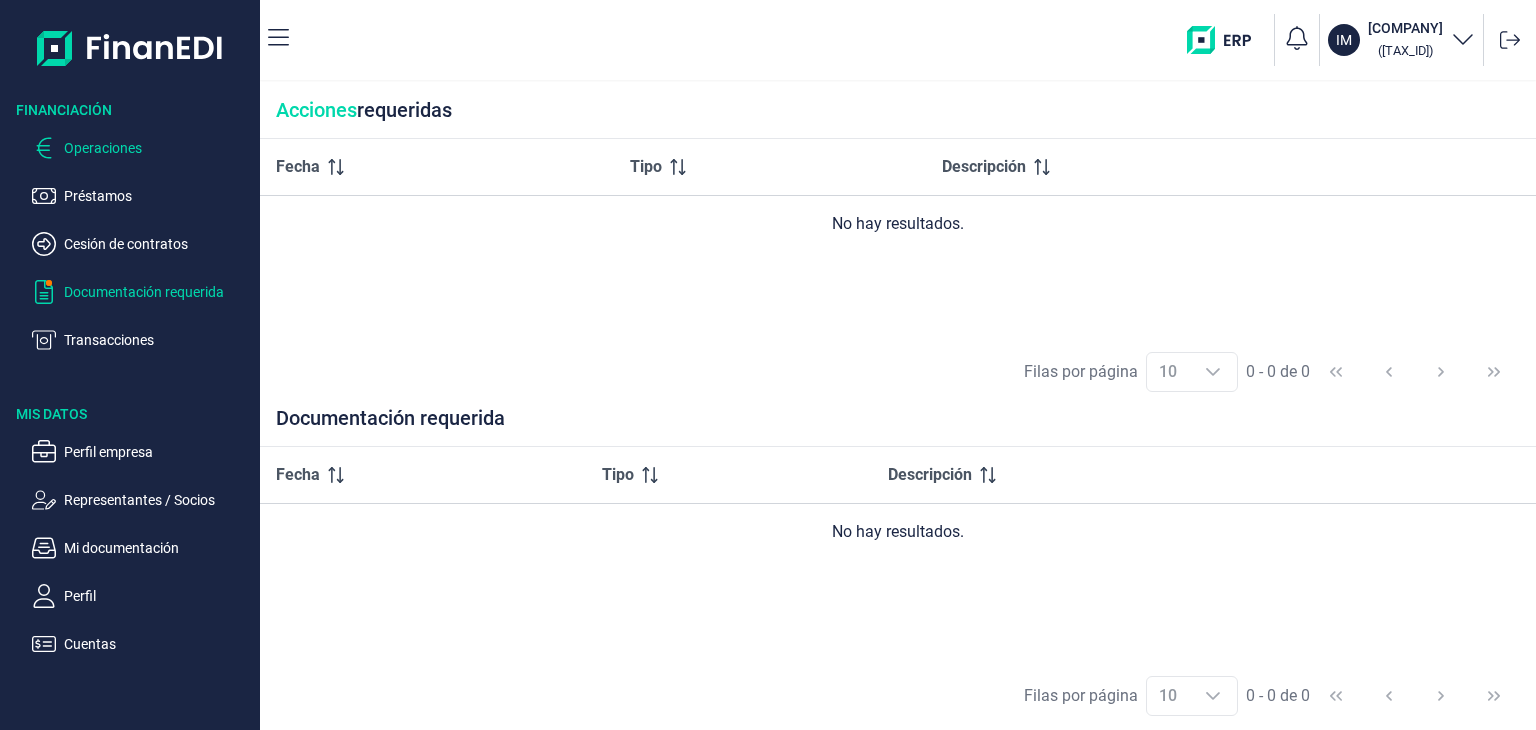 click on "Operaciones" at bounding box center [158, 148] 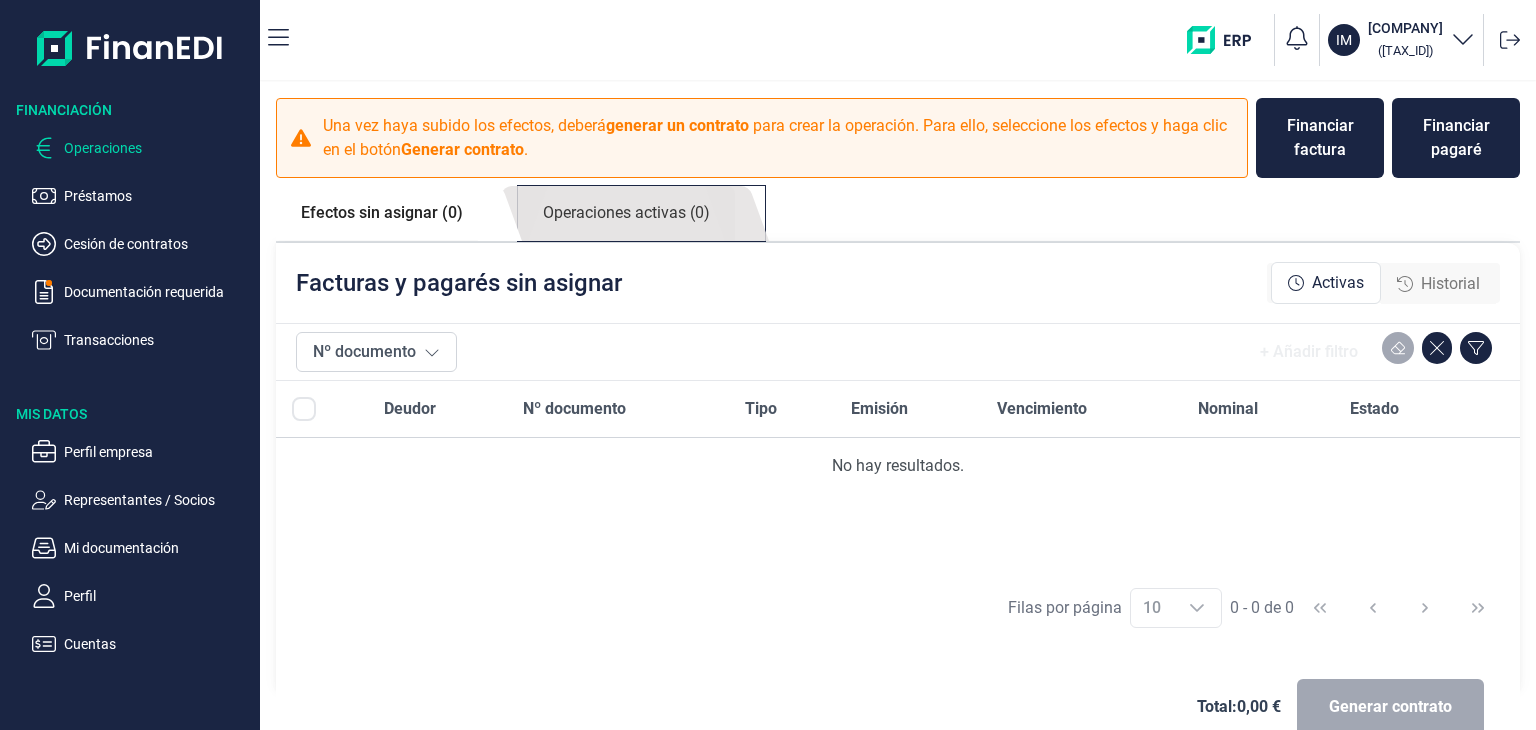 click on "Operaciones activas (0)" at bounding box center [382, 213] 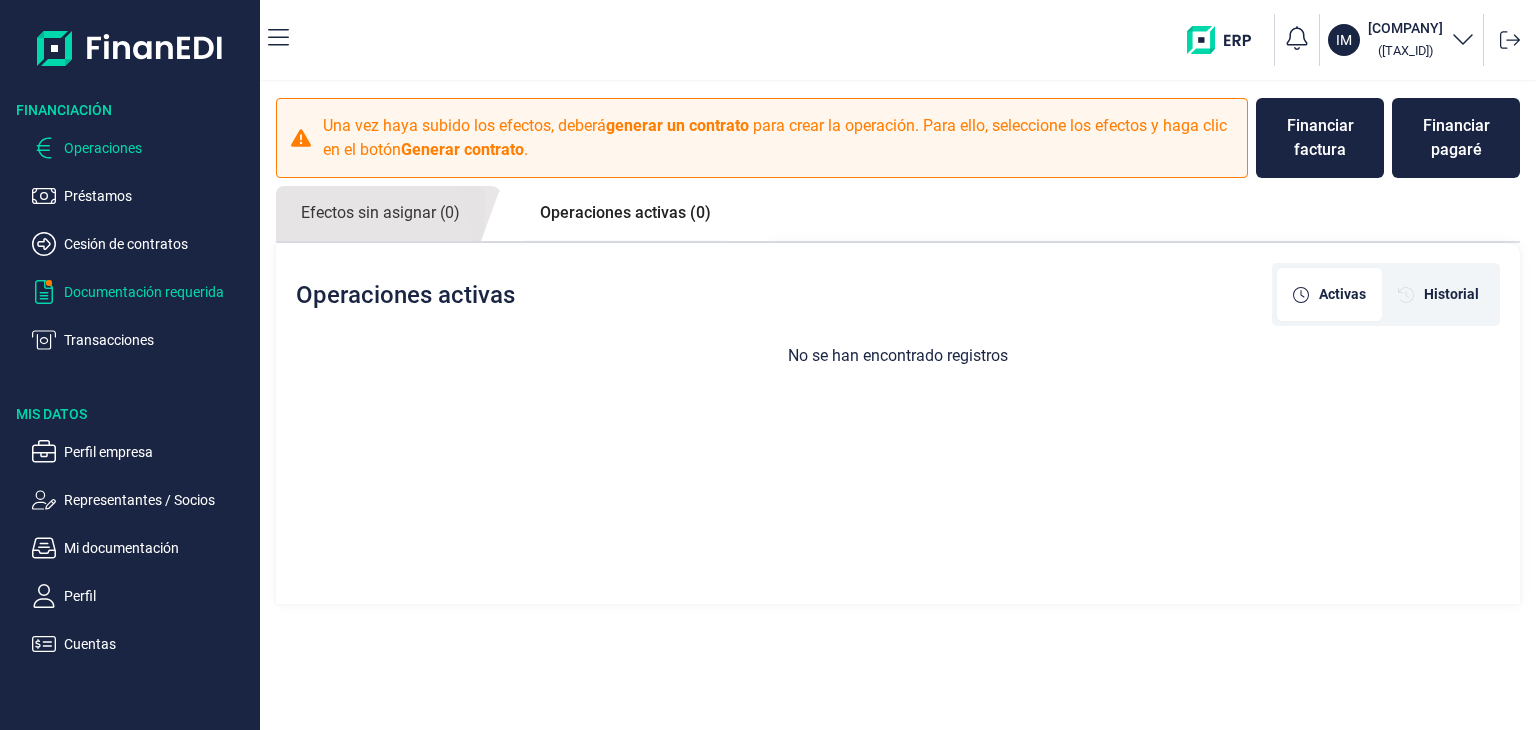 click on "Documentación requerida" at bounding box center [158, 196] 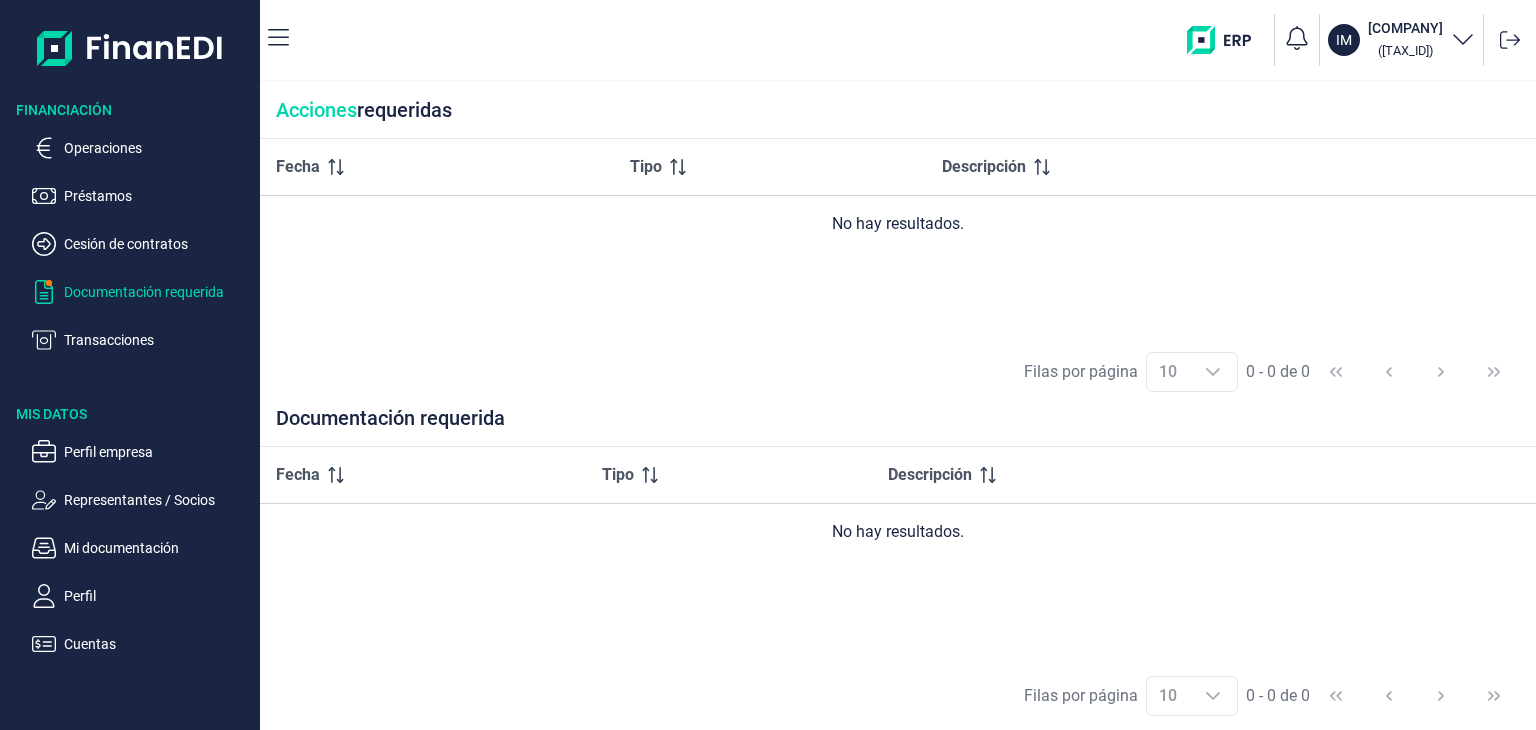 click on "Documentación requerida" at bounding box center [158, 292] 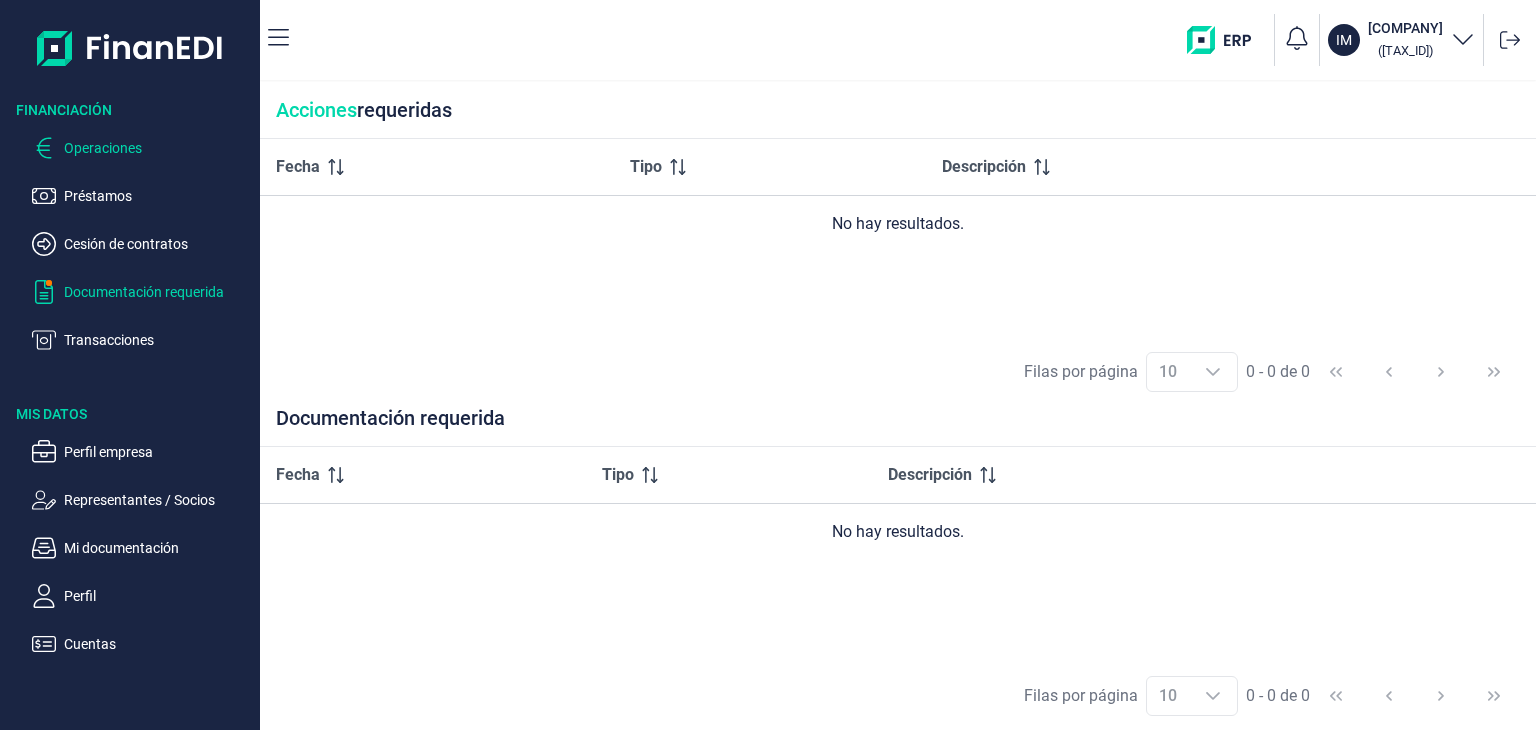 click on "Operaciones" at bounding box center (158, 148) 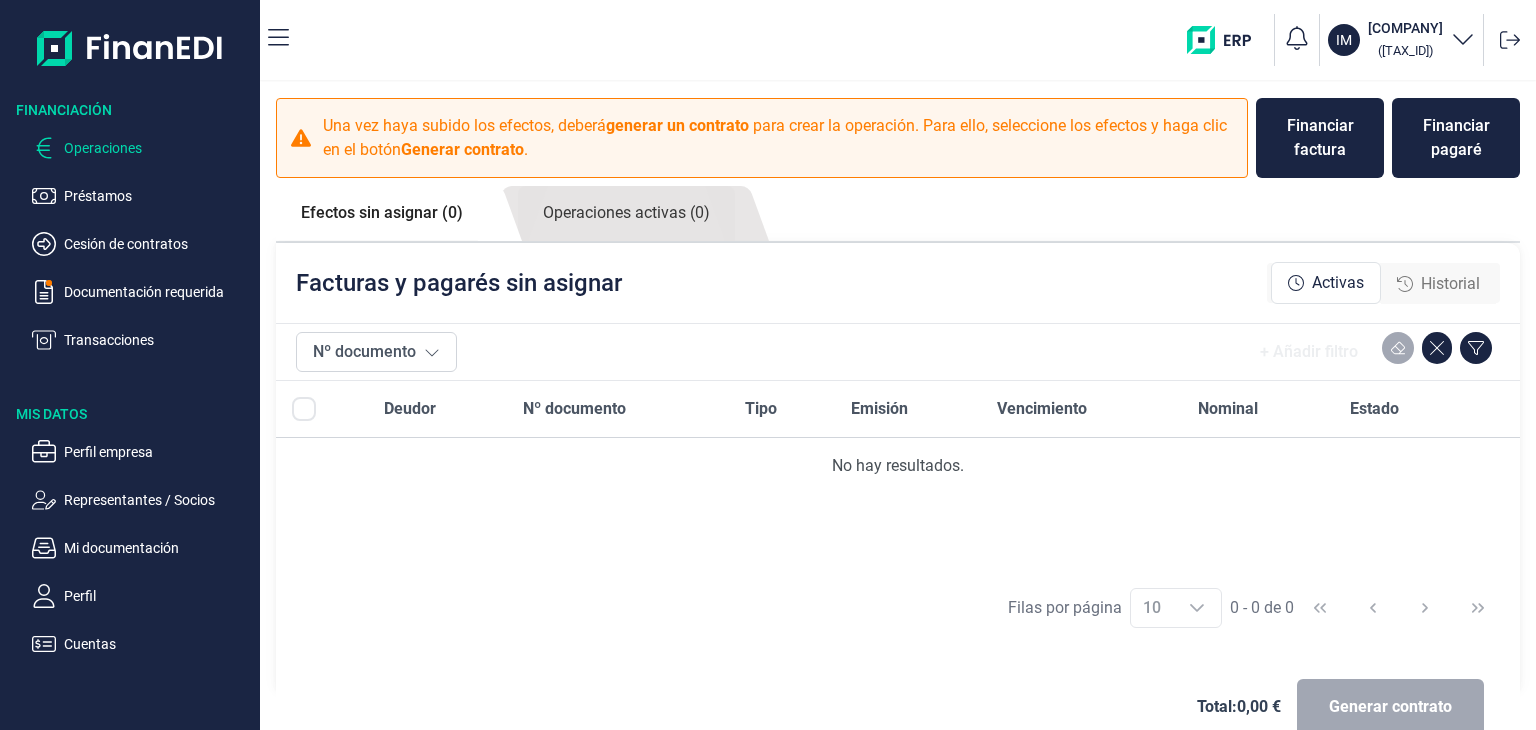 click on "generar un contrato" at bounding box center (677, 125) 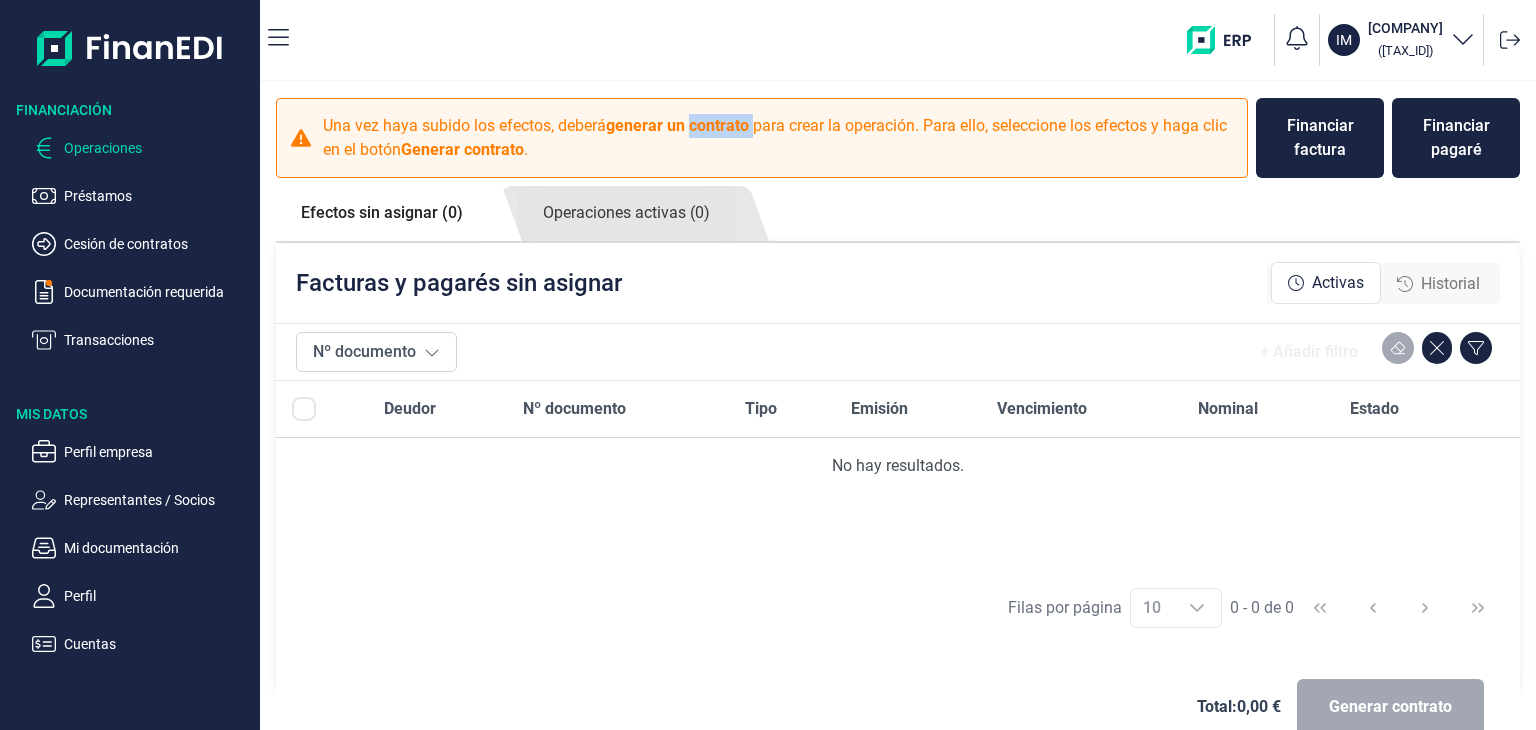 click on "generar un contrato" at bounding box center [677, 125] 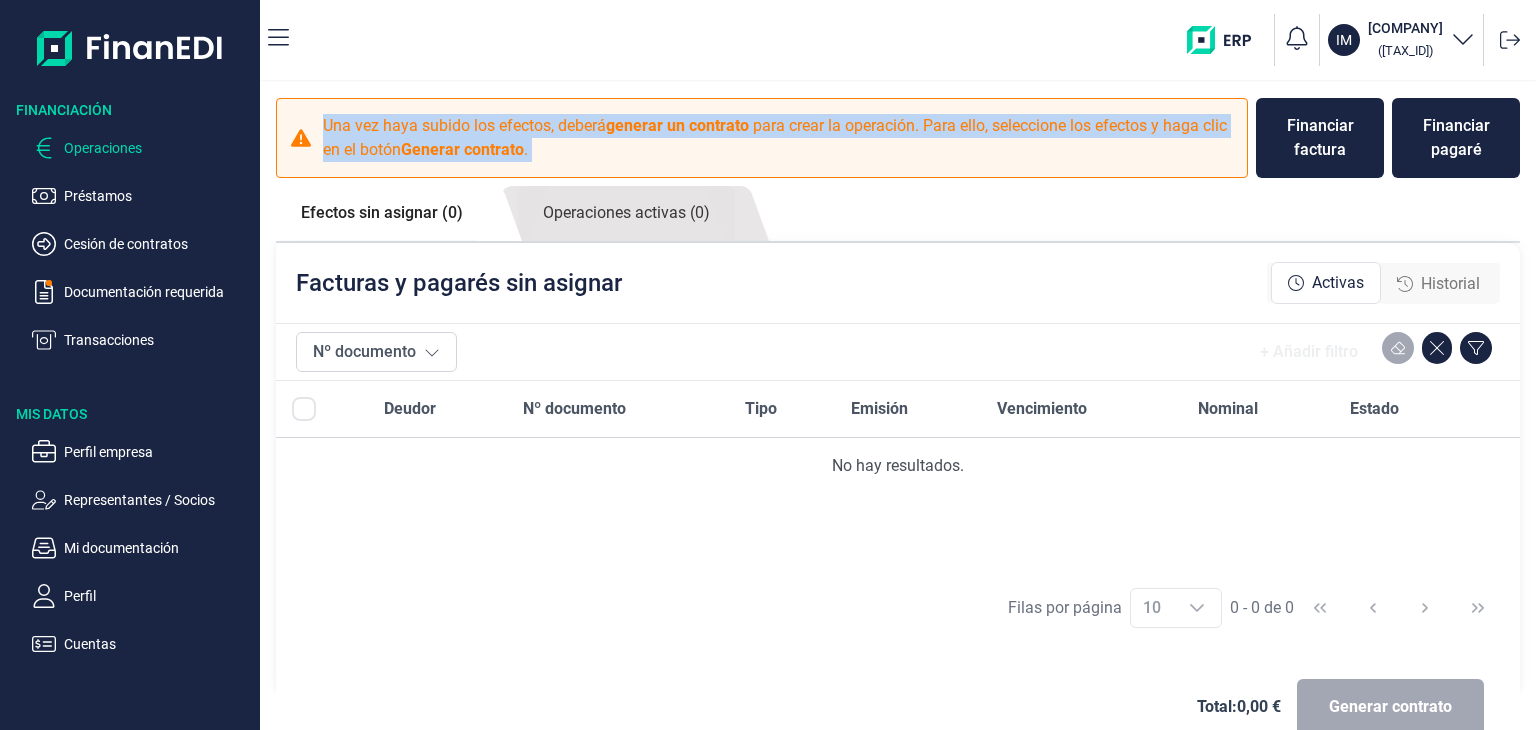 click on "generar un contrato" at bounding box center (677, 125) 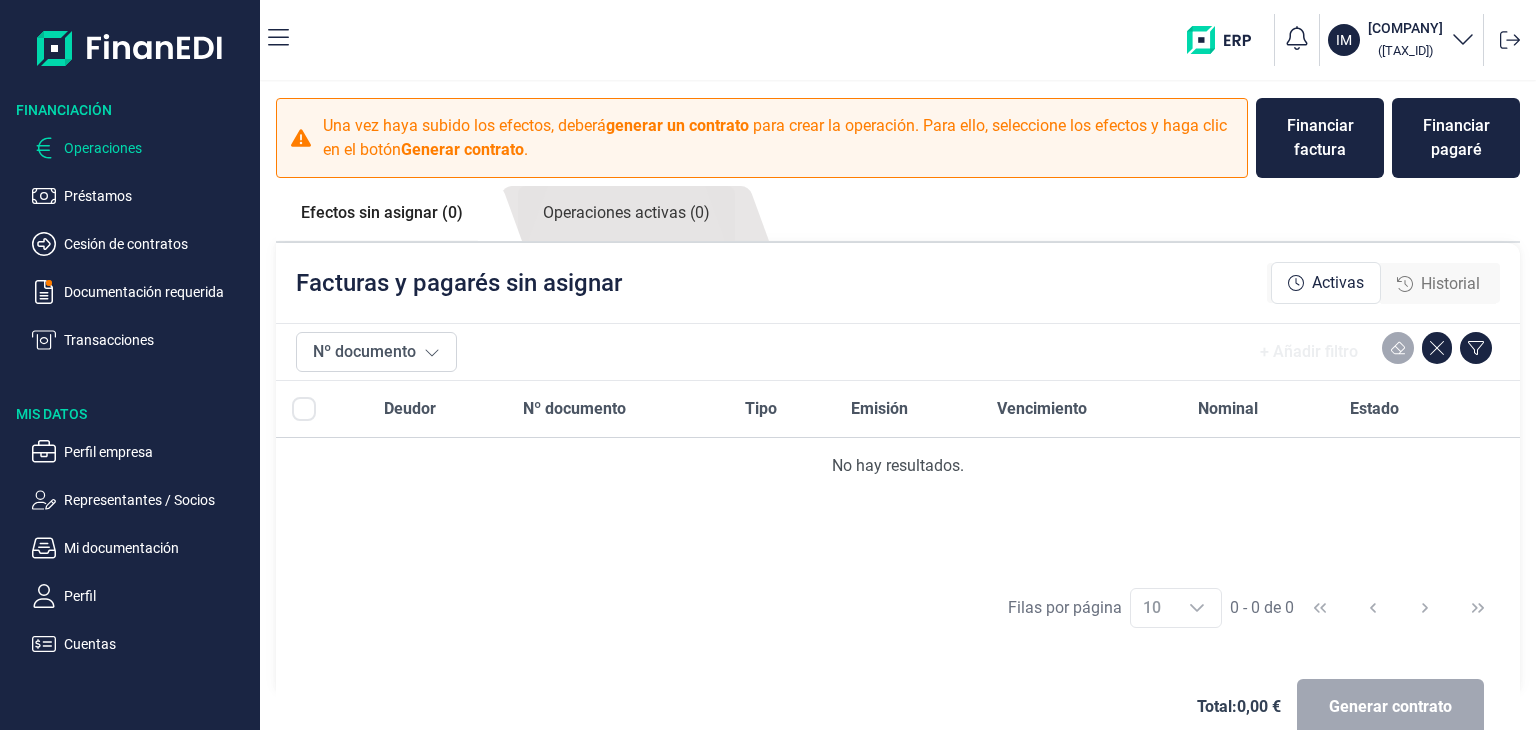 click on "Efectos sin asignar  (0)" at bounding box center (382, 213) 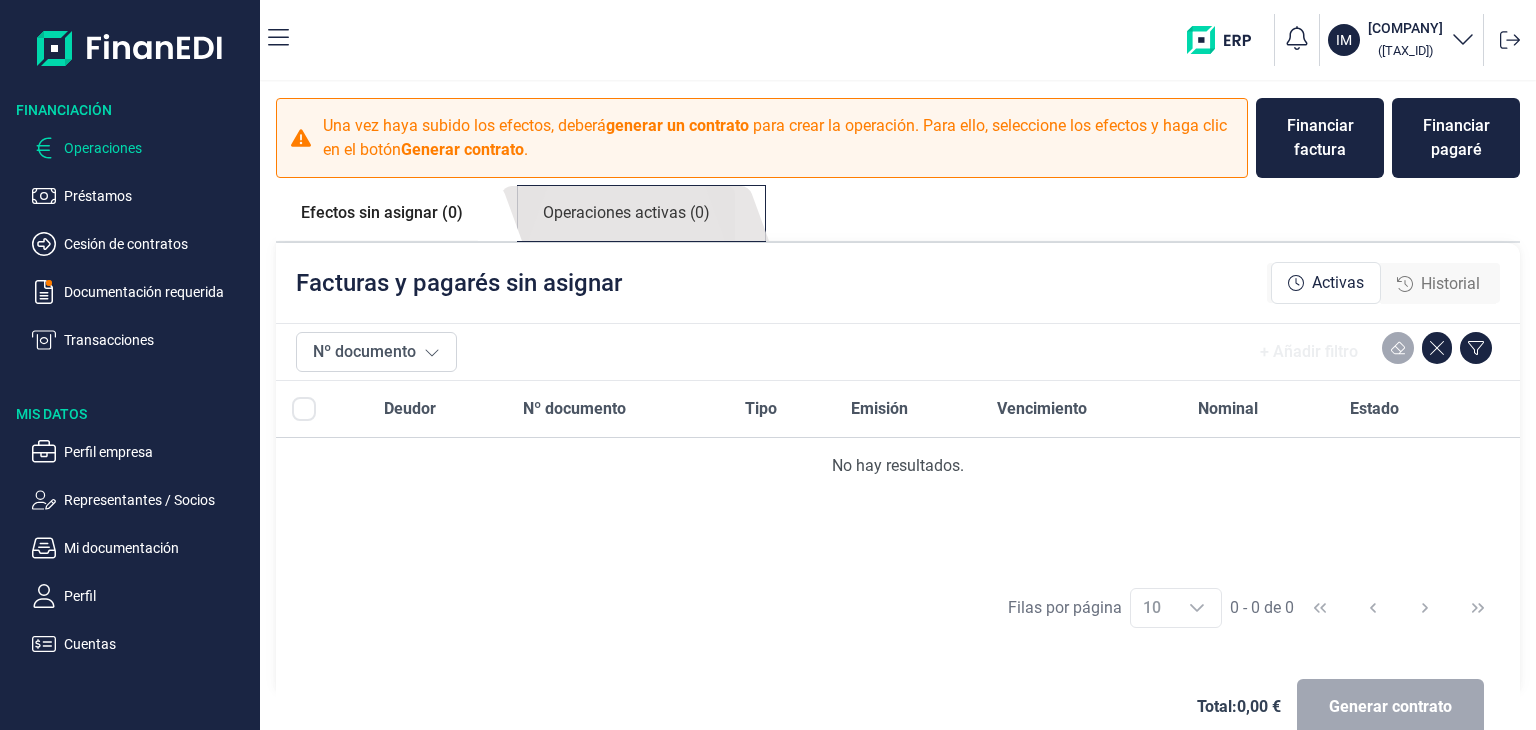 click on "Operaciones activas (0)" at bounding box center [382, 213] 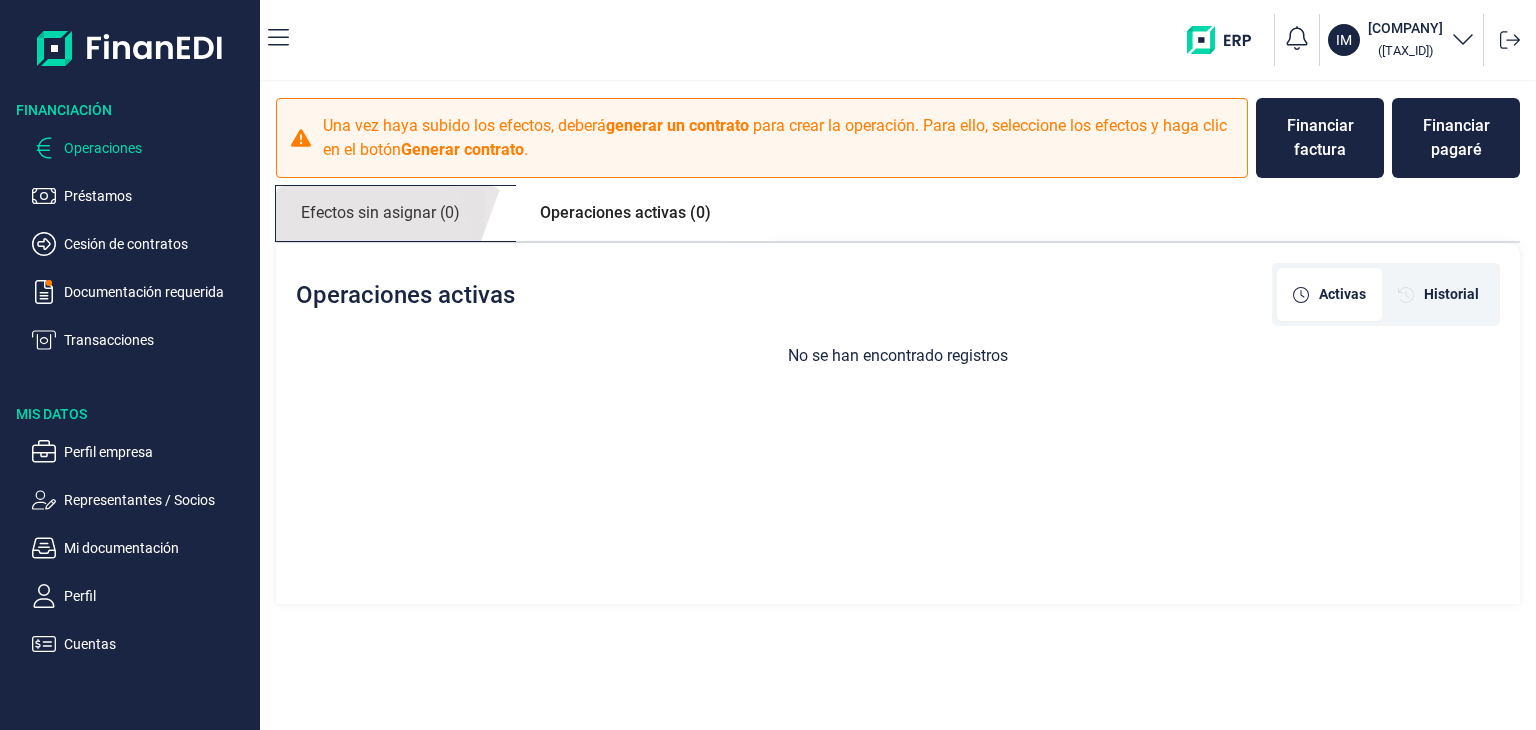 click on "Efectos sin asignar  (0)" at bounding box center (380, 213) 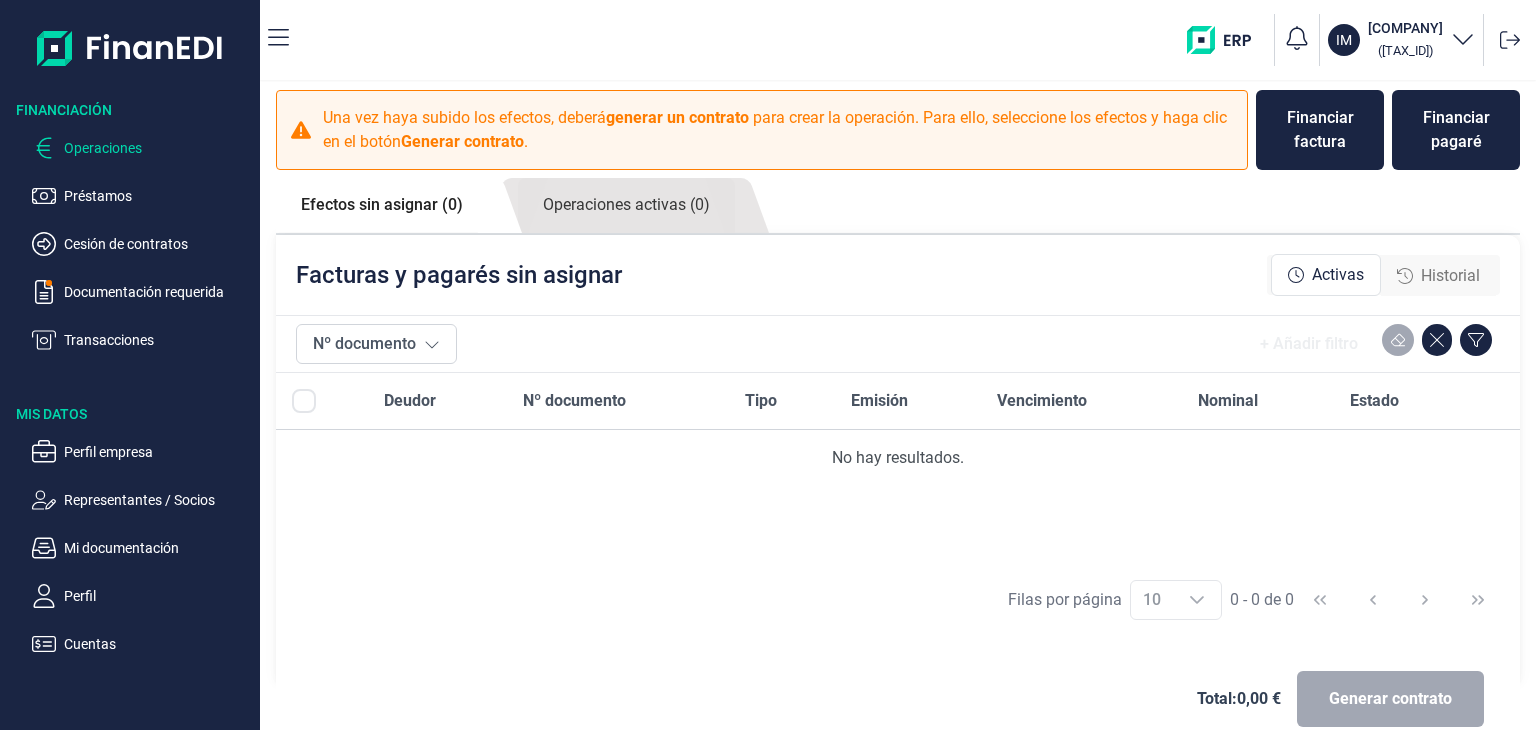 scroll, scrollTop: 0, scrollLeft: 0, axis: both 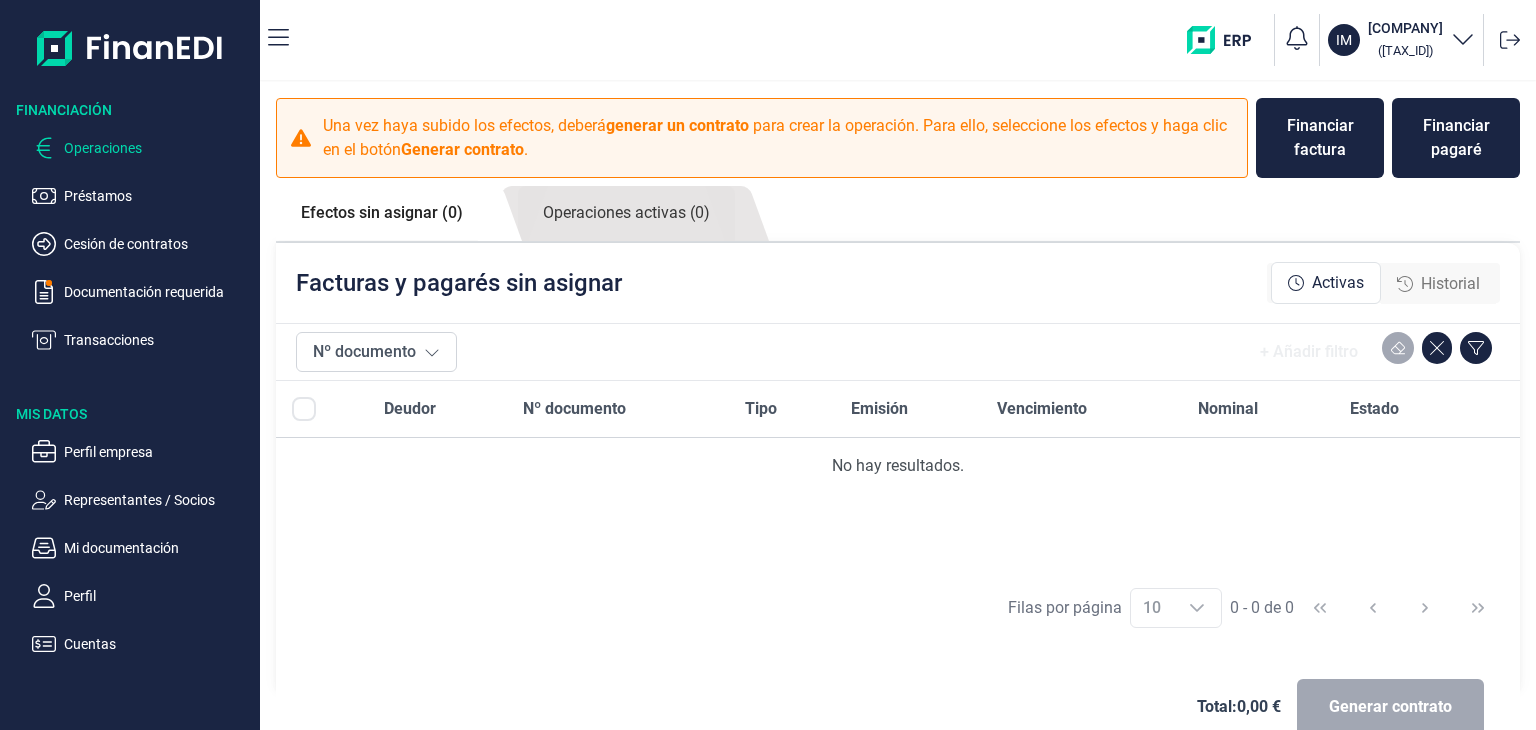 click at bounding box center [1463, 38] 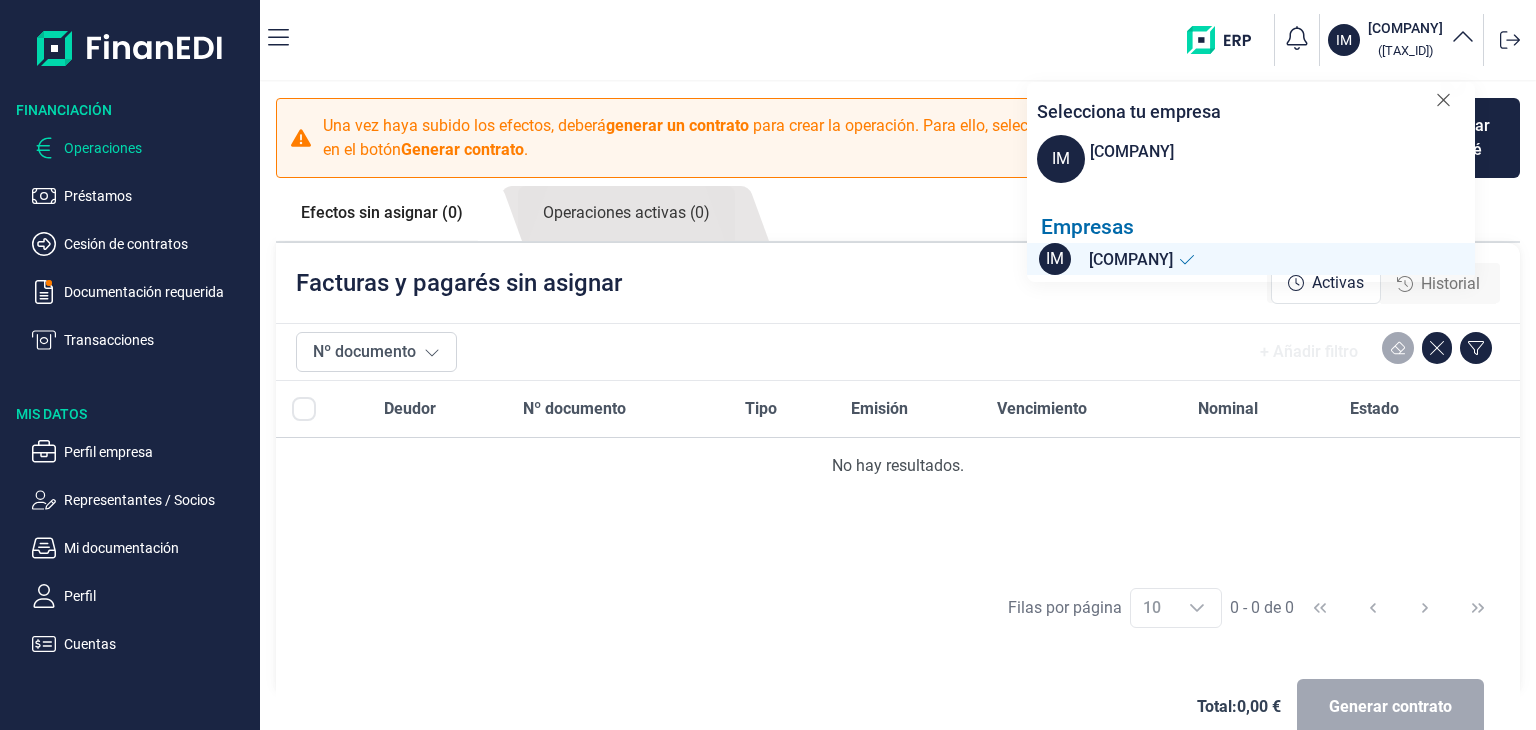 click at bounding box center [1462, 36] 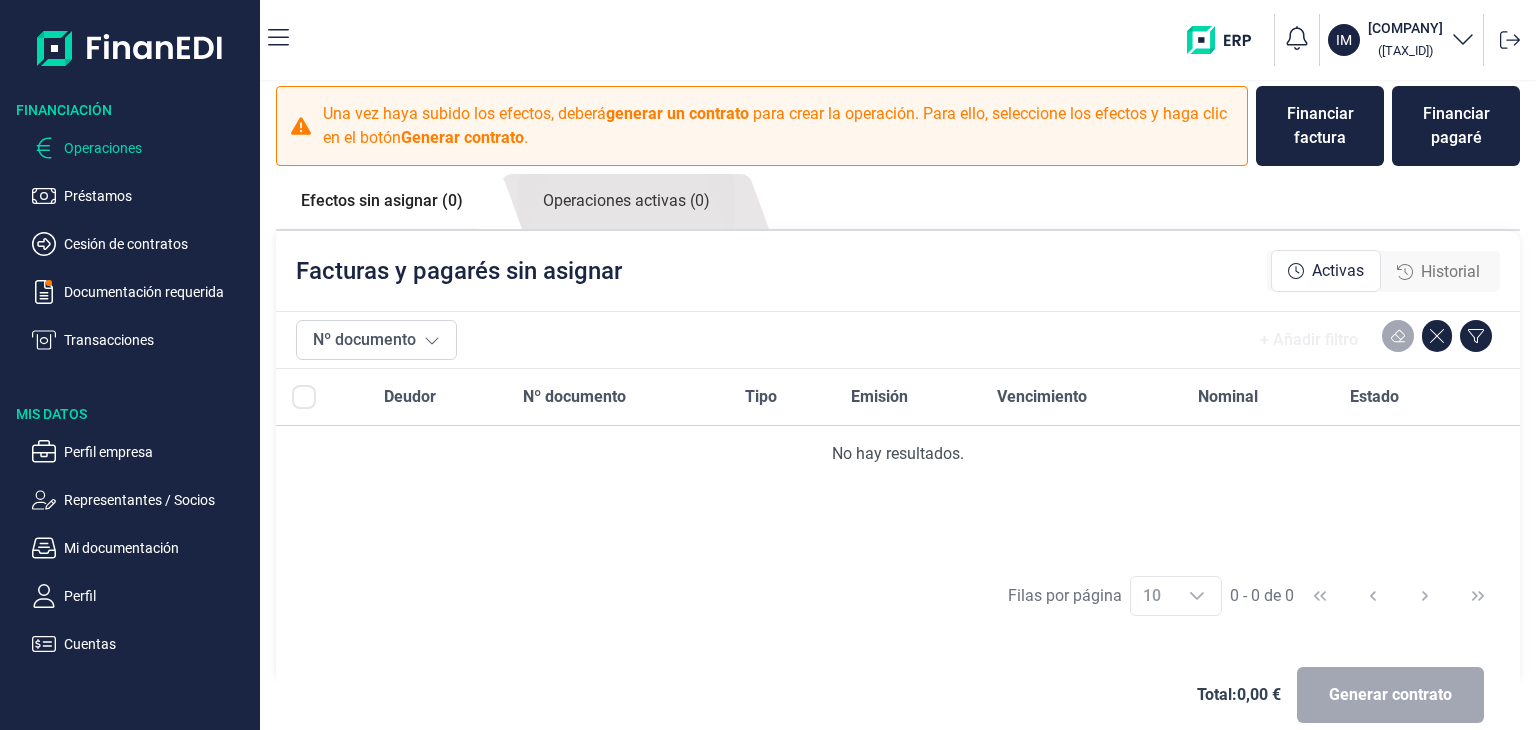 scroll, scrollTop: 0, scrollLeft: 0, axis: both 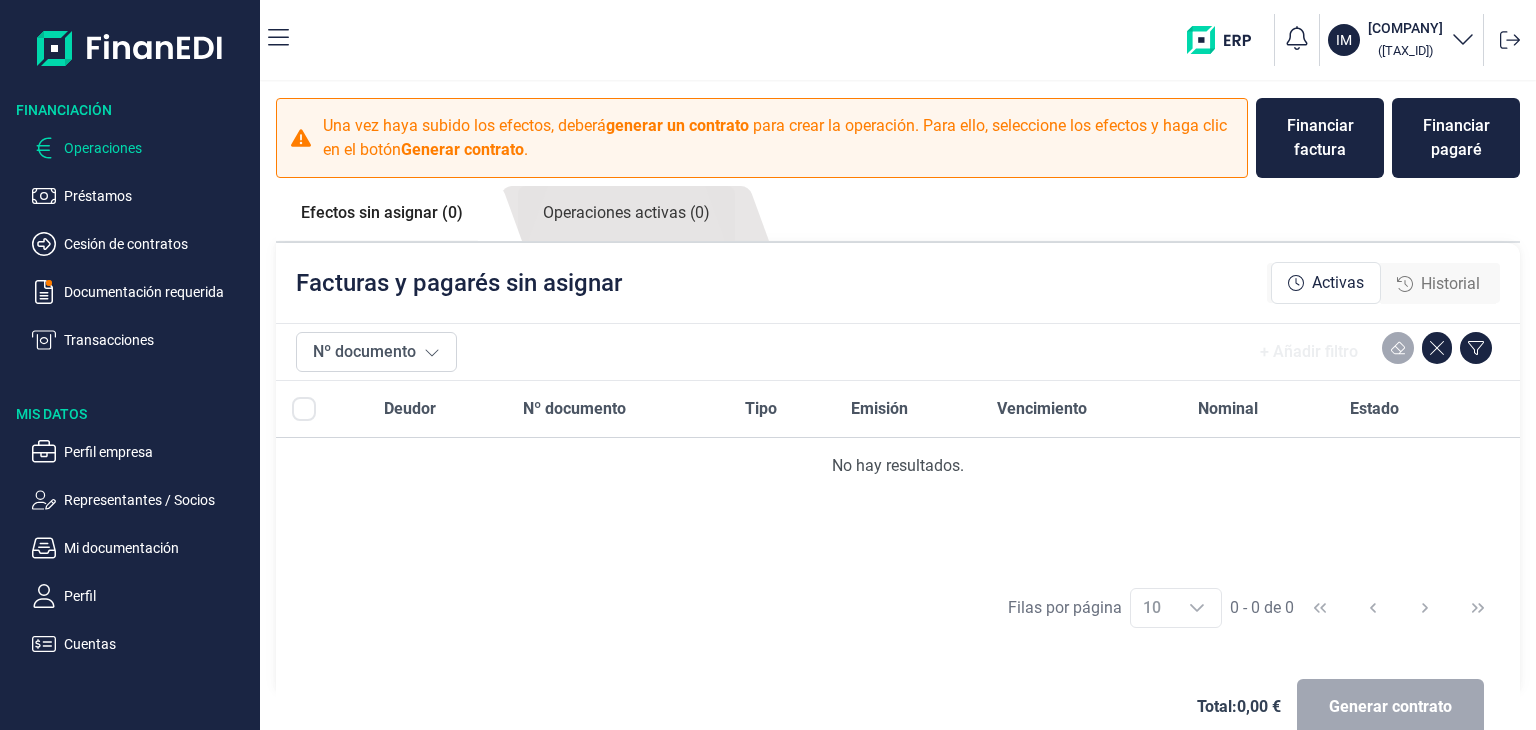 click on "Operaciones" at bounding box center (158, 148) 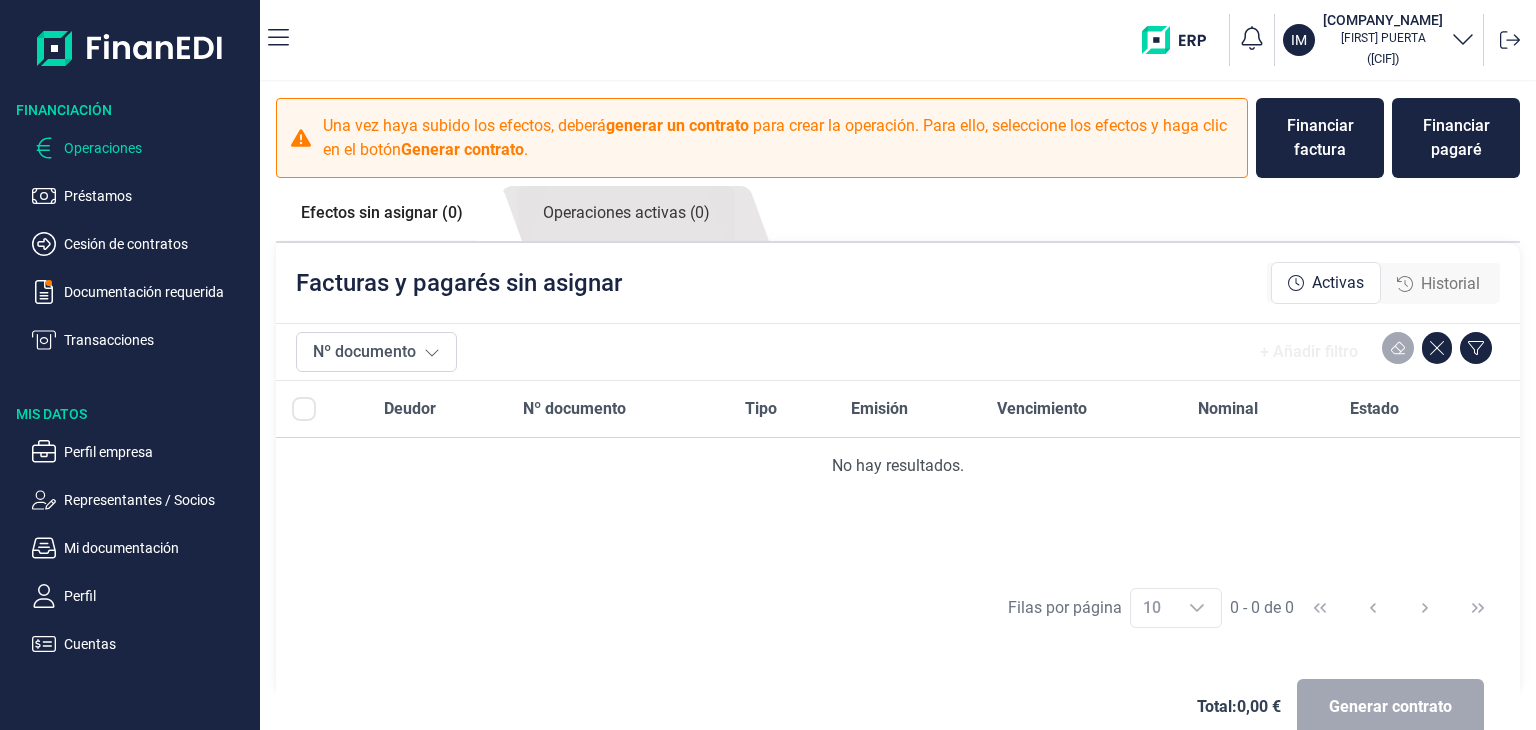 scroll, scrollTop: 0, scrollLeft: 0, axis: both 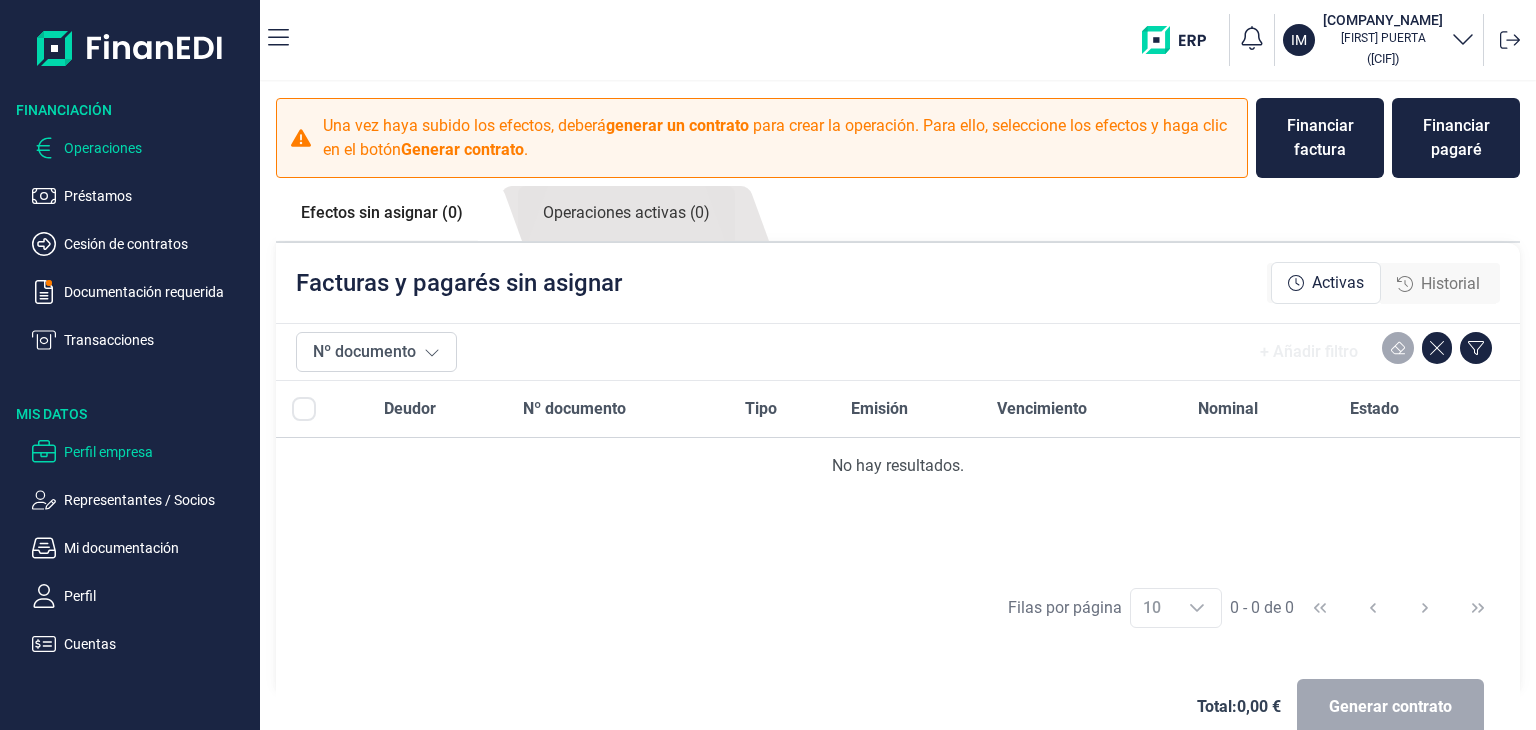 click on "Perfil empresa" at bounding box center [158, 196] 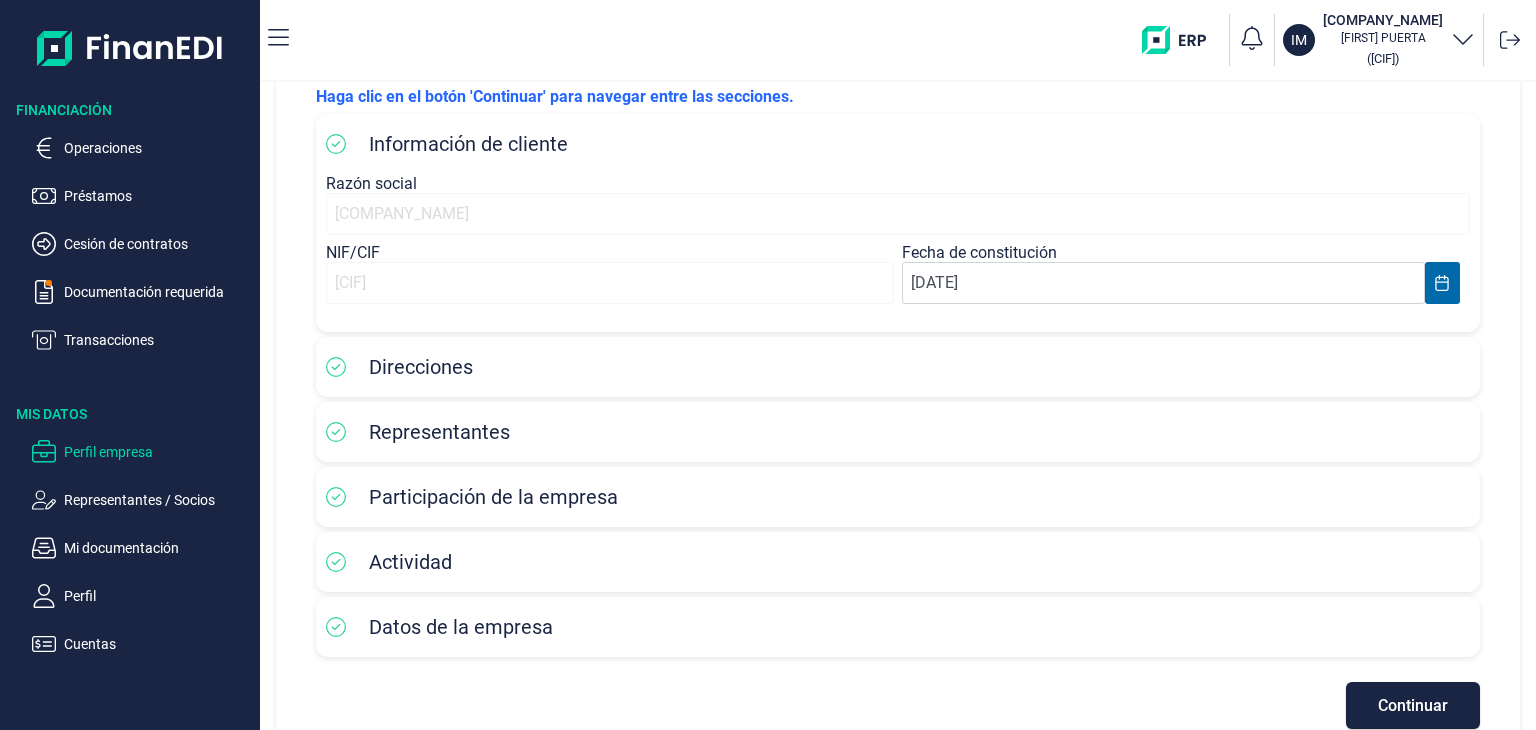 scroll, scrollTop: 151, scrollLeft: 0, axis: vertical 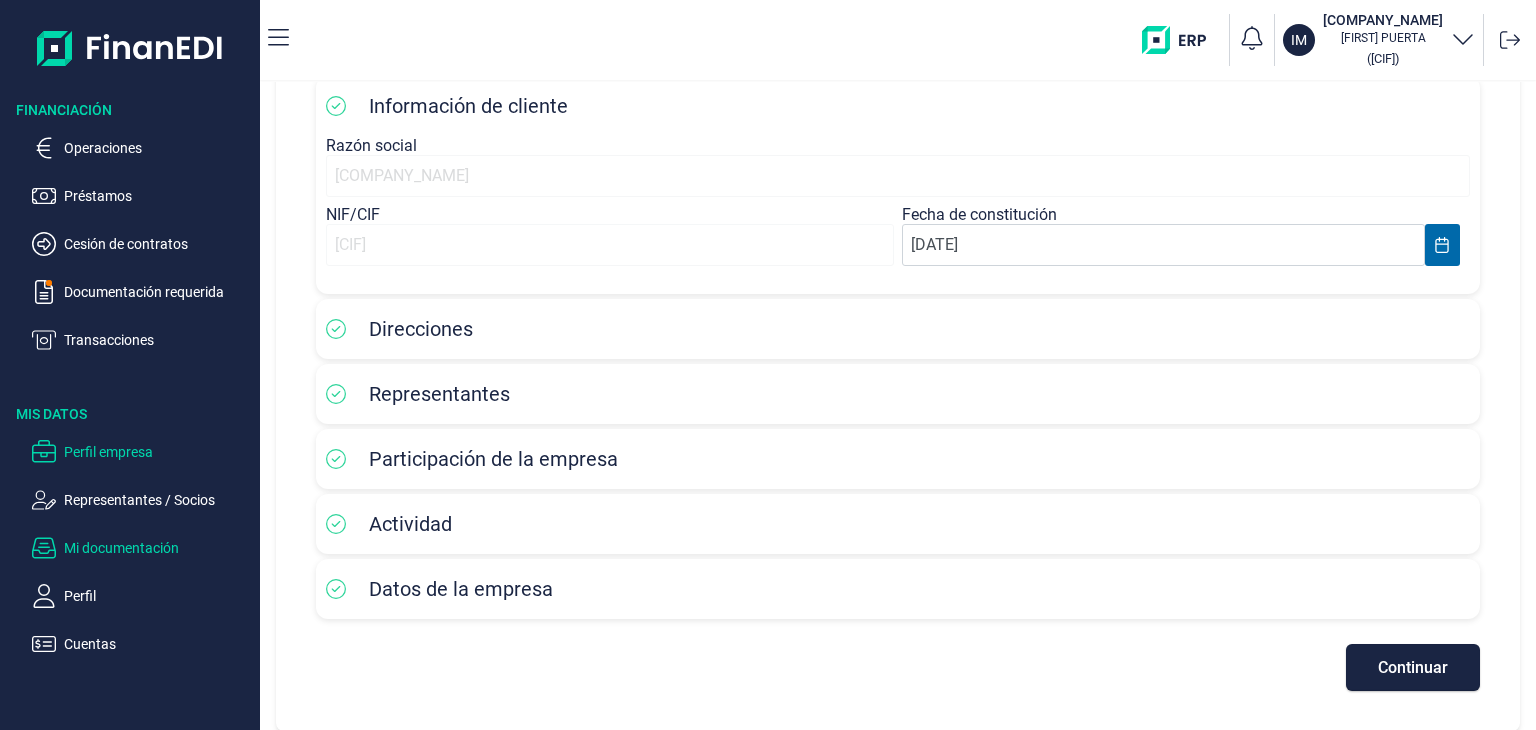 click on "Mi documentación" at bounding box center (158, 148) 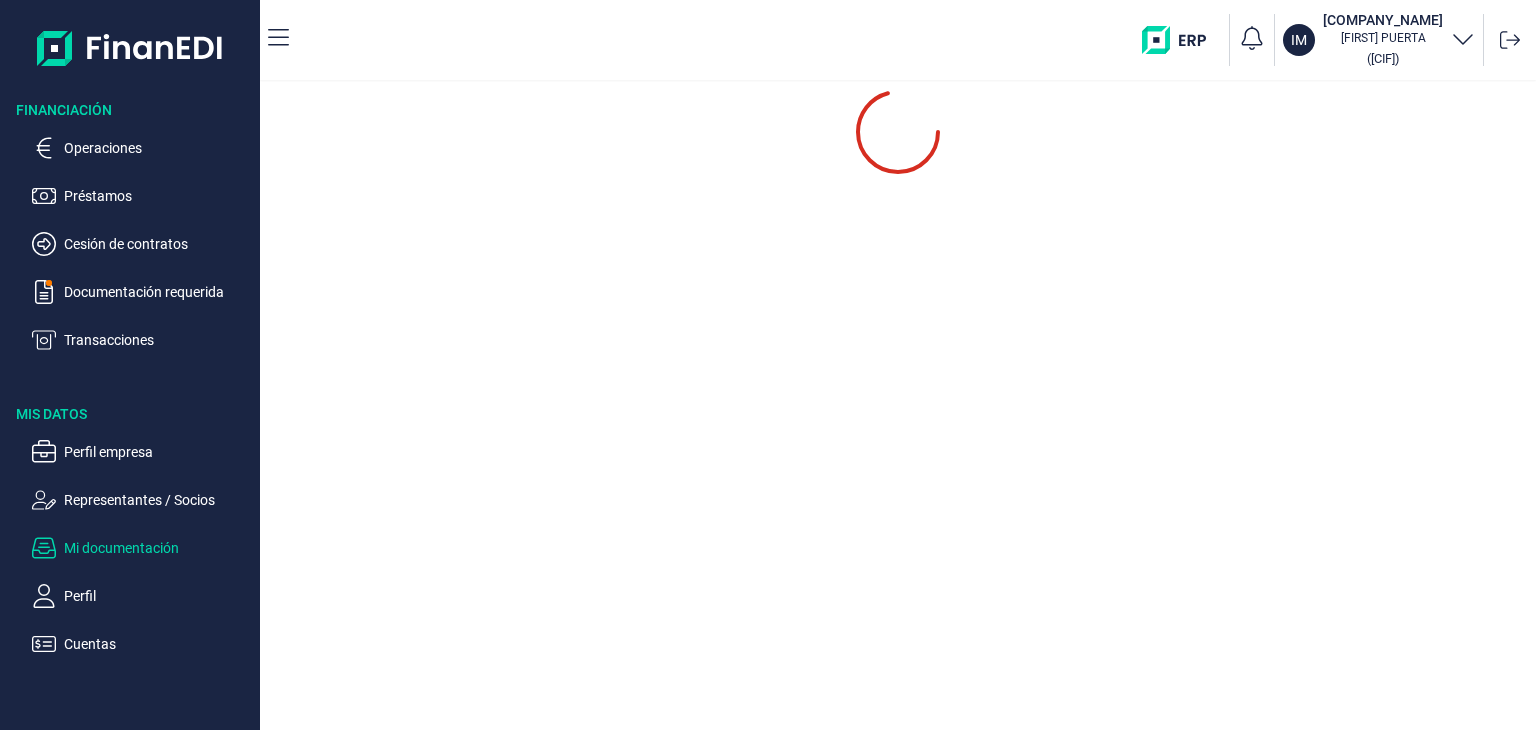 scroll, scrollTop: 0, scrollLeft: 0, axis: both 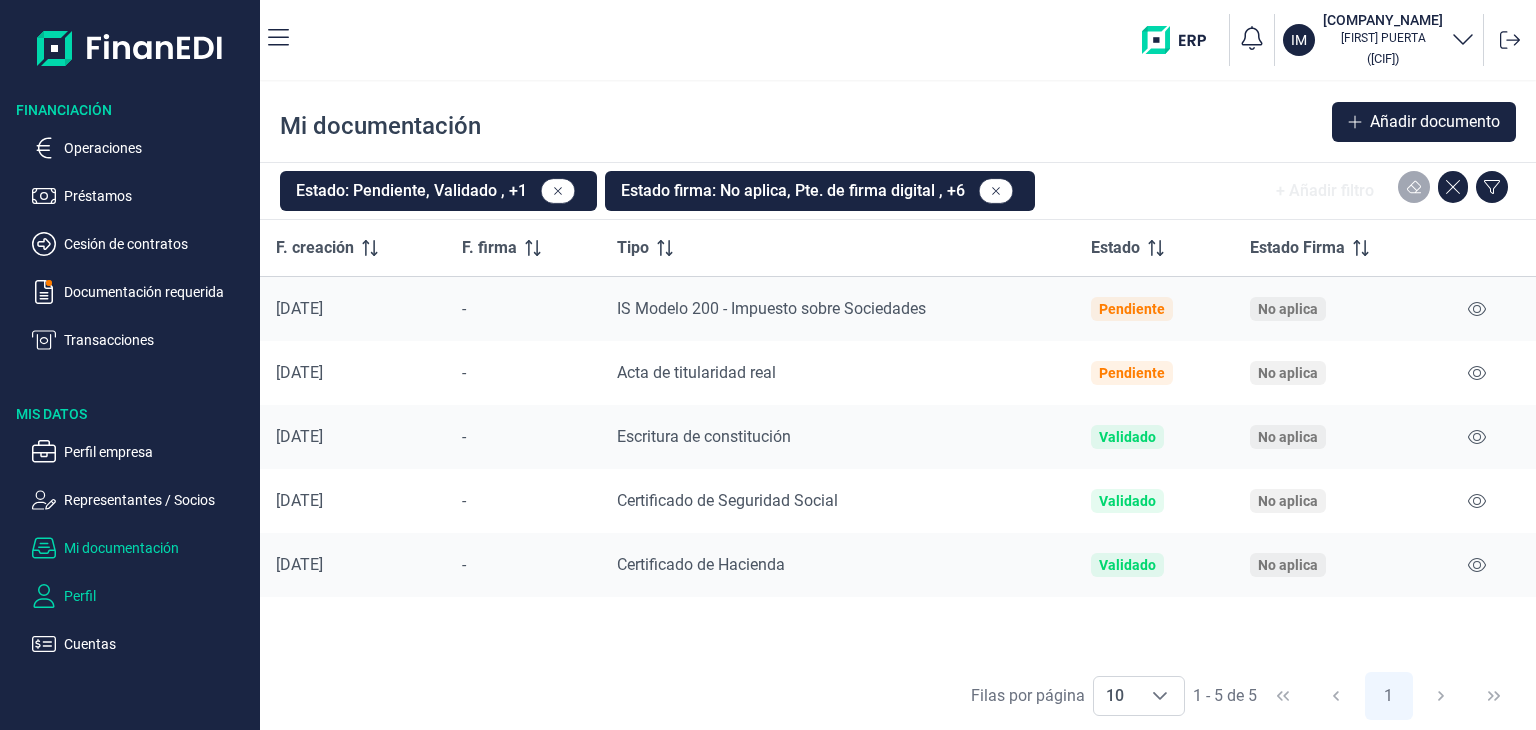 click on "Perfil" at bounding box center [158, 148] 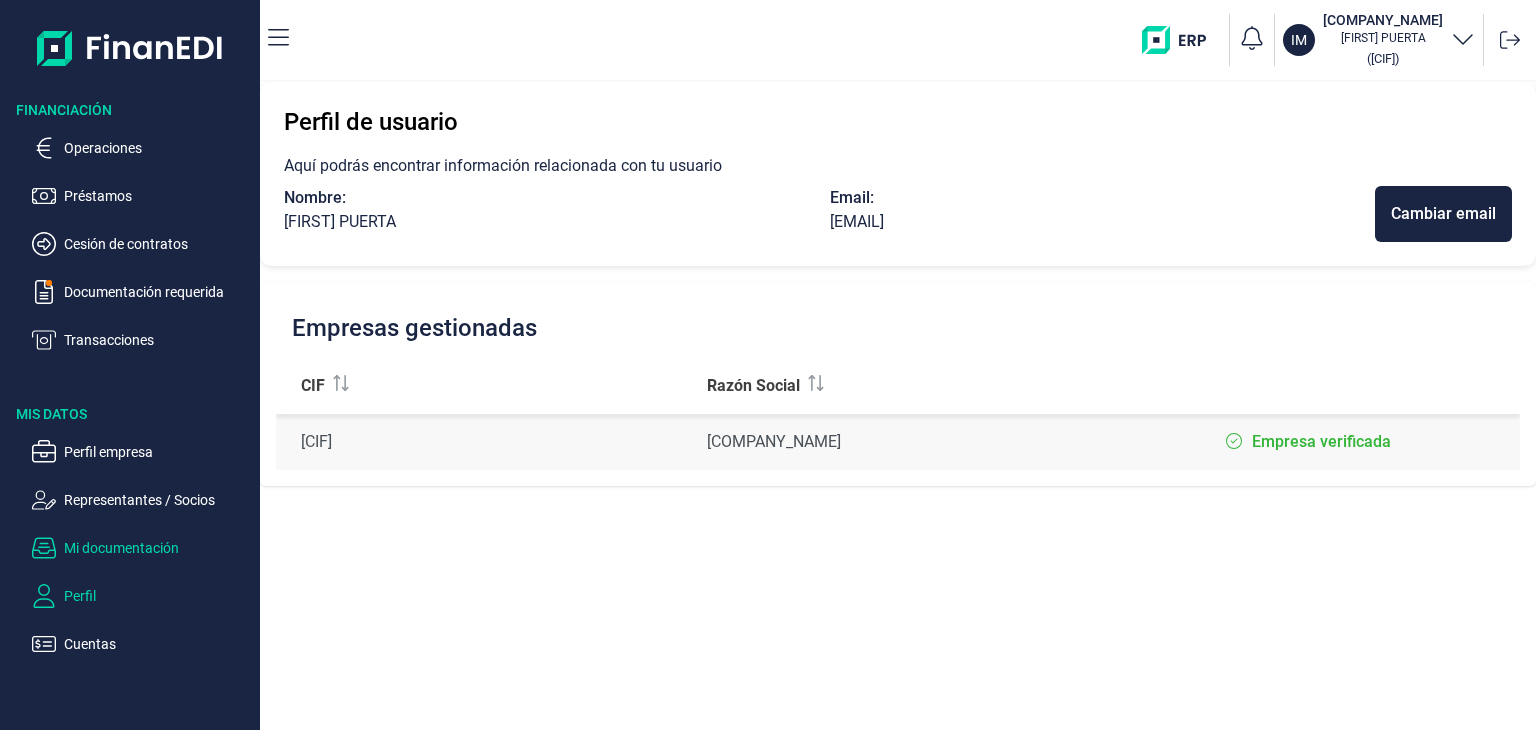 click on "Mi documentación" at bounding box center [158, 148] 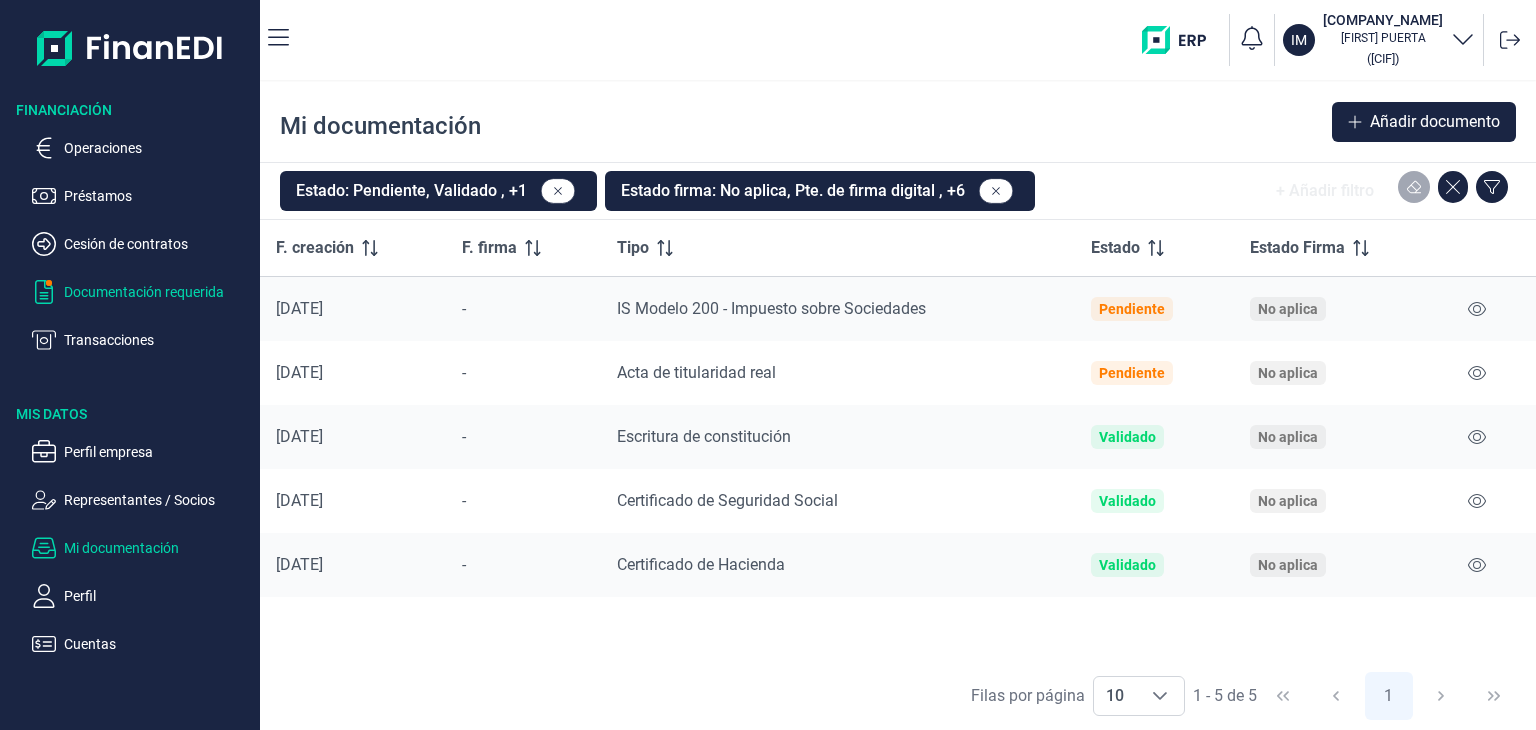 click on "Documentación requerida" at bounding box center [158, 148] 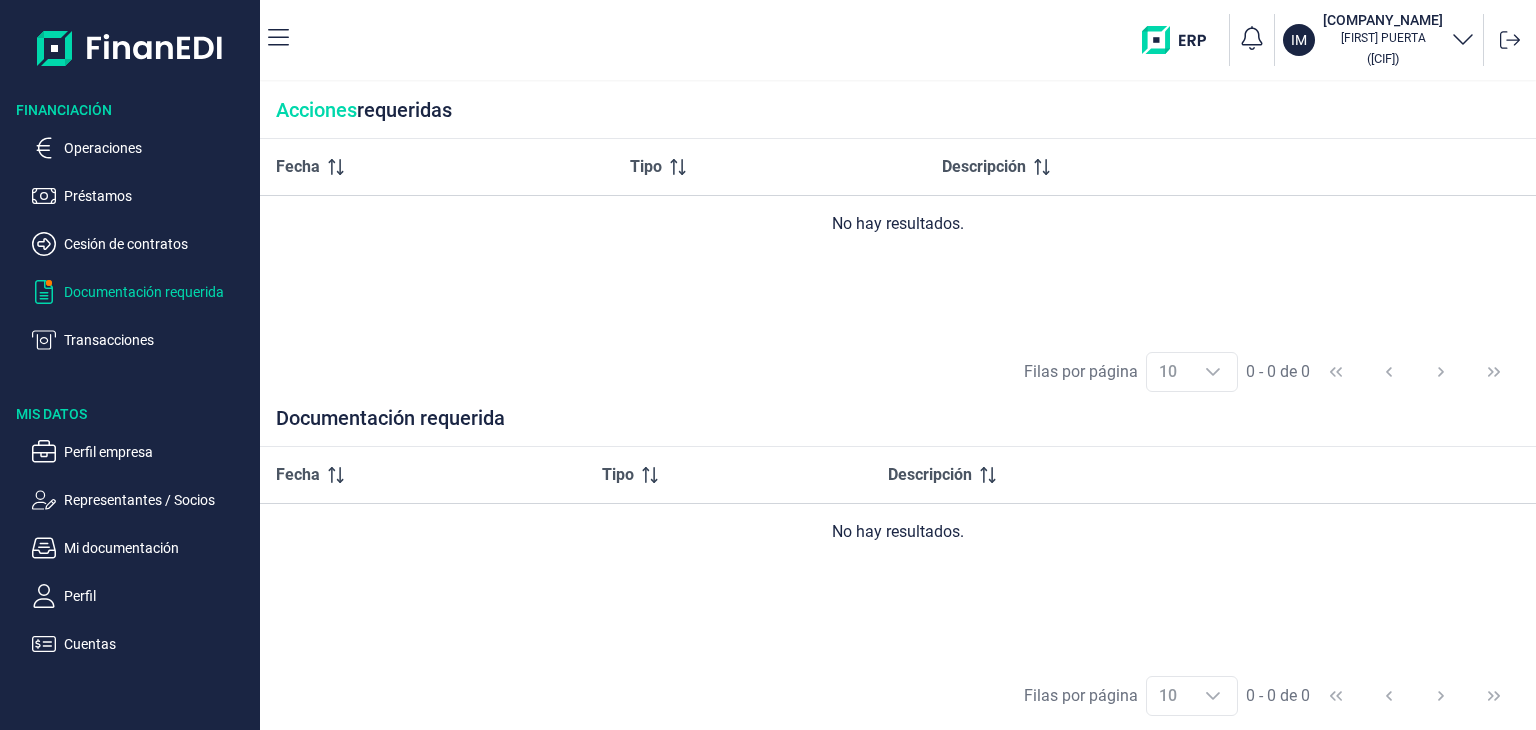 click on "Documentación requerida" at bounding box center [158, 292] 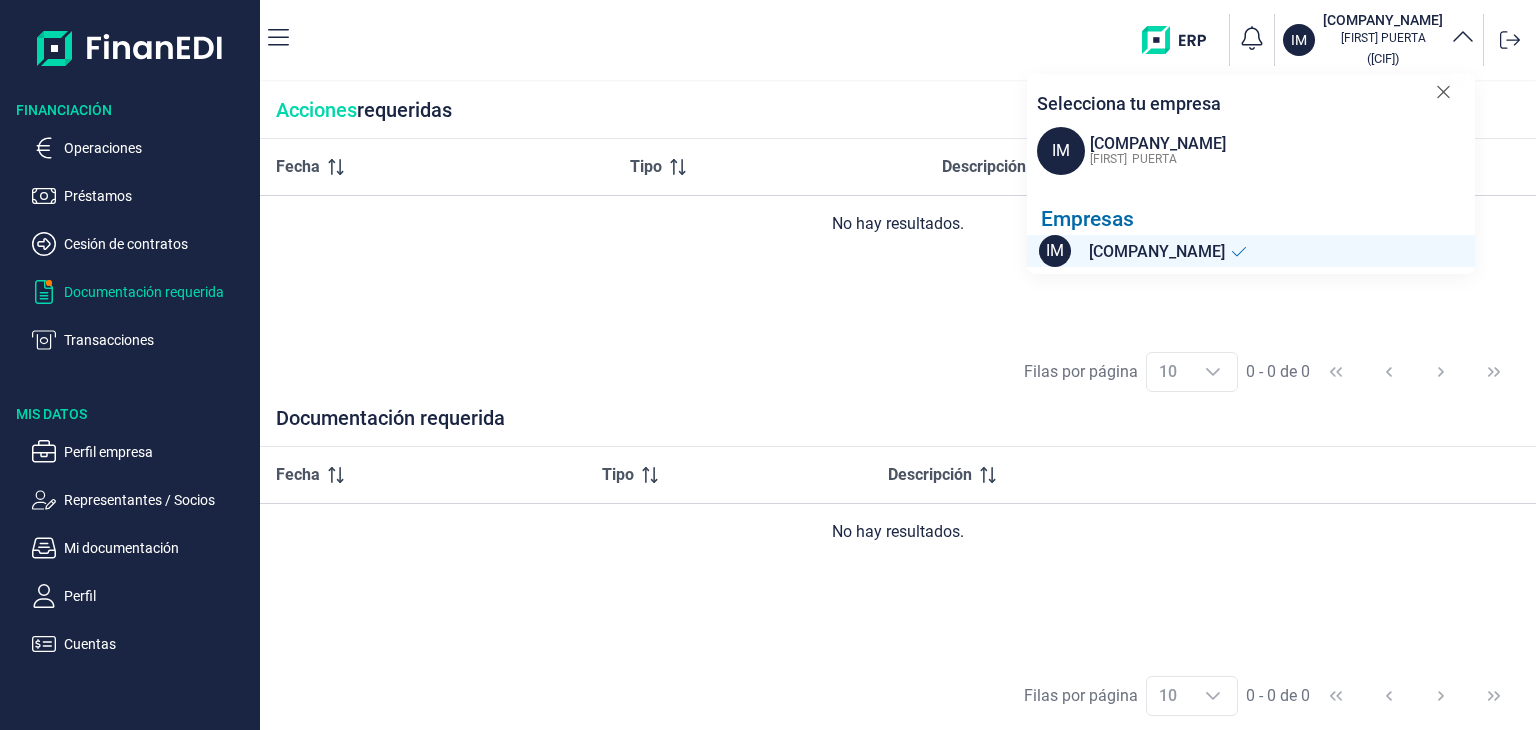 click on "IM" at bounding box center [1061, 151] 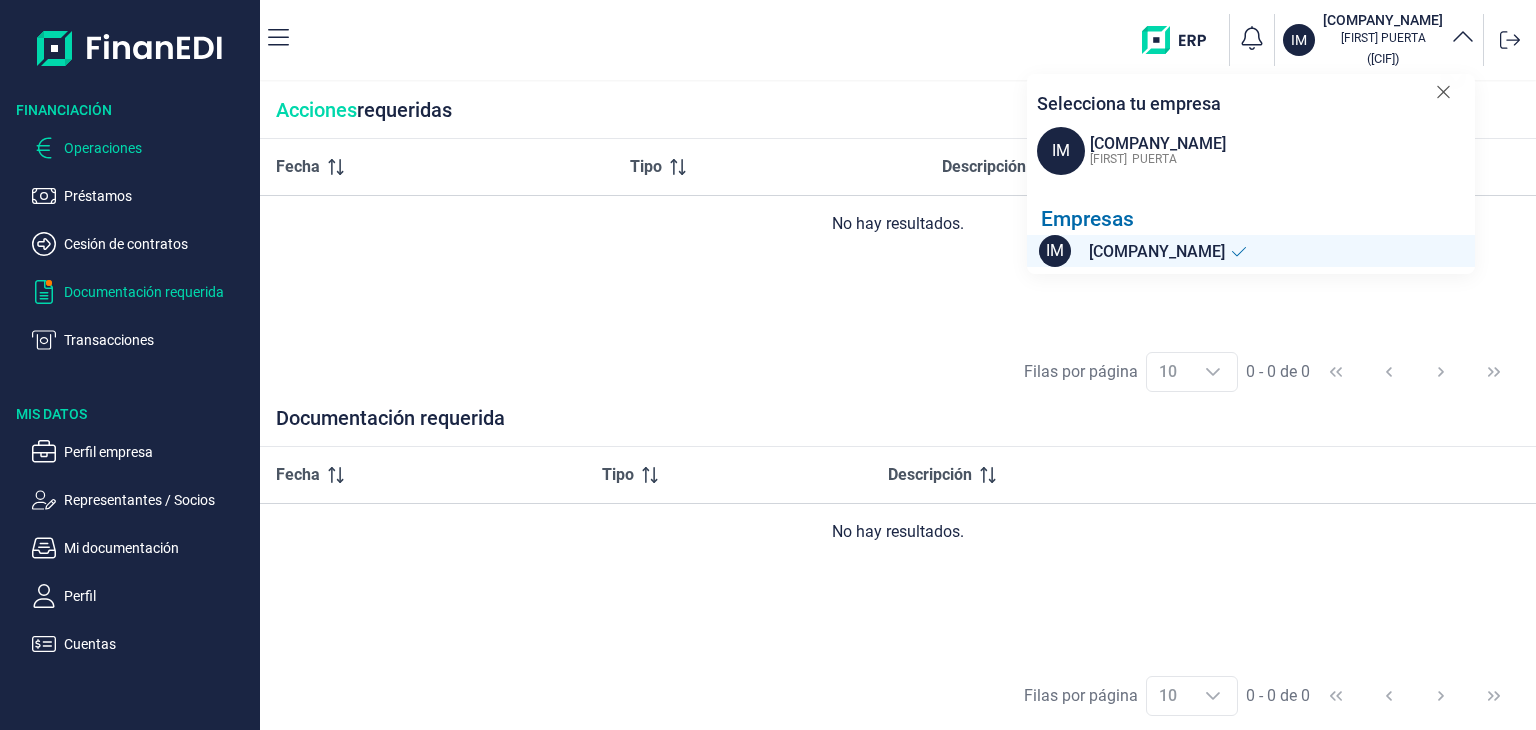 click on "Operaciones" at bounding box center [142, 148] 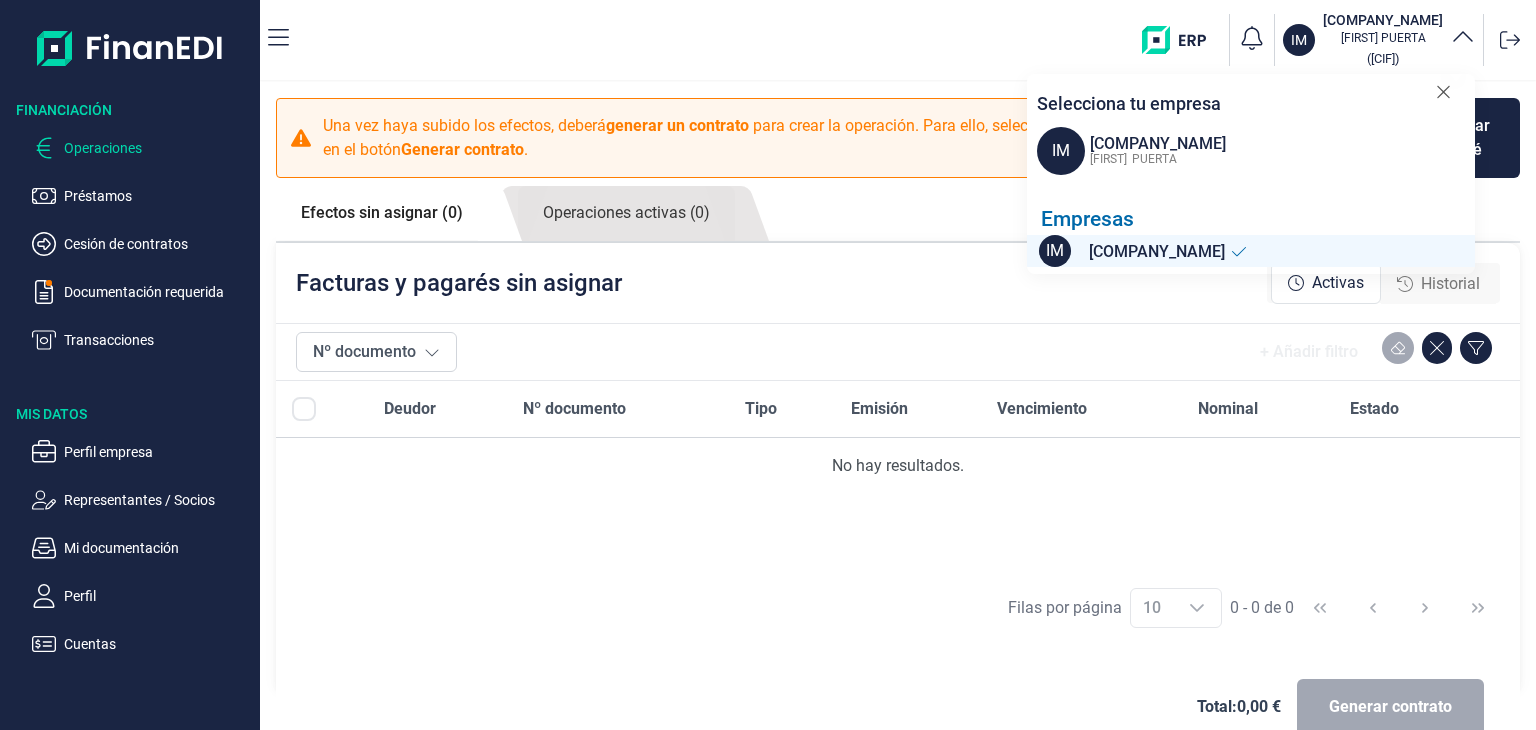 click at bounding box center (1443, 92) 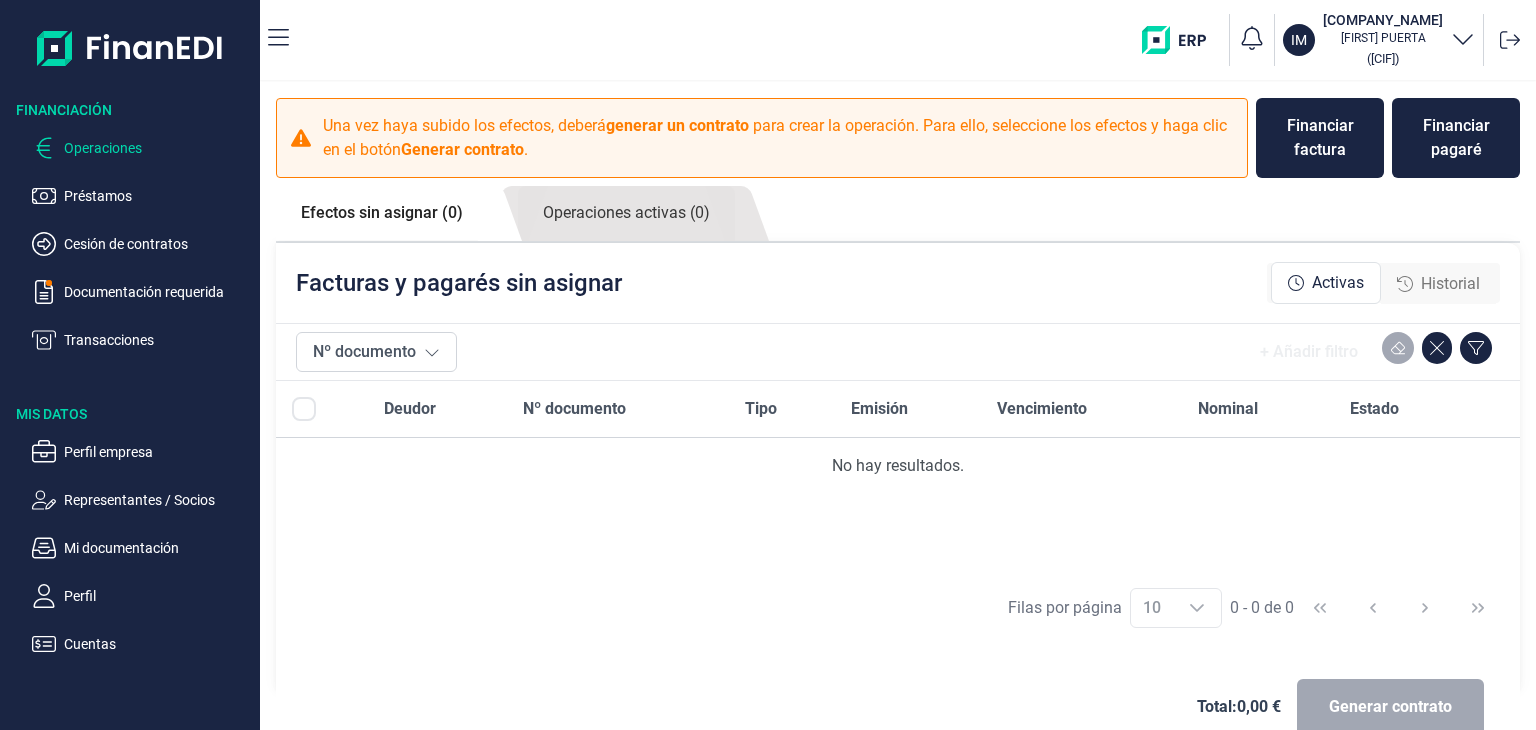 click on "Filas por página 10 10 10 0 - 0 de 0" at bounding box center (898, 608) 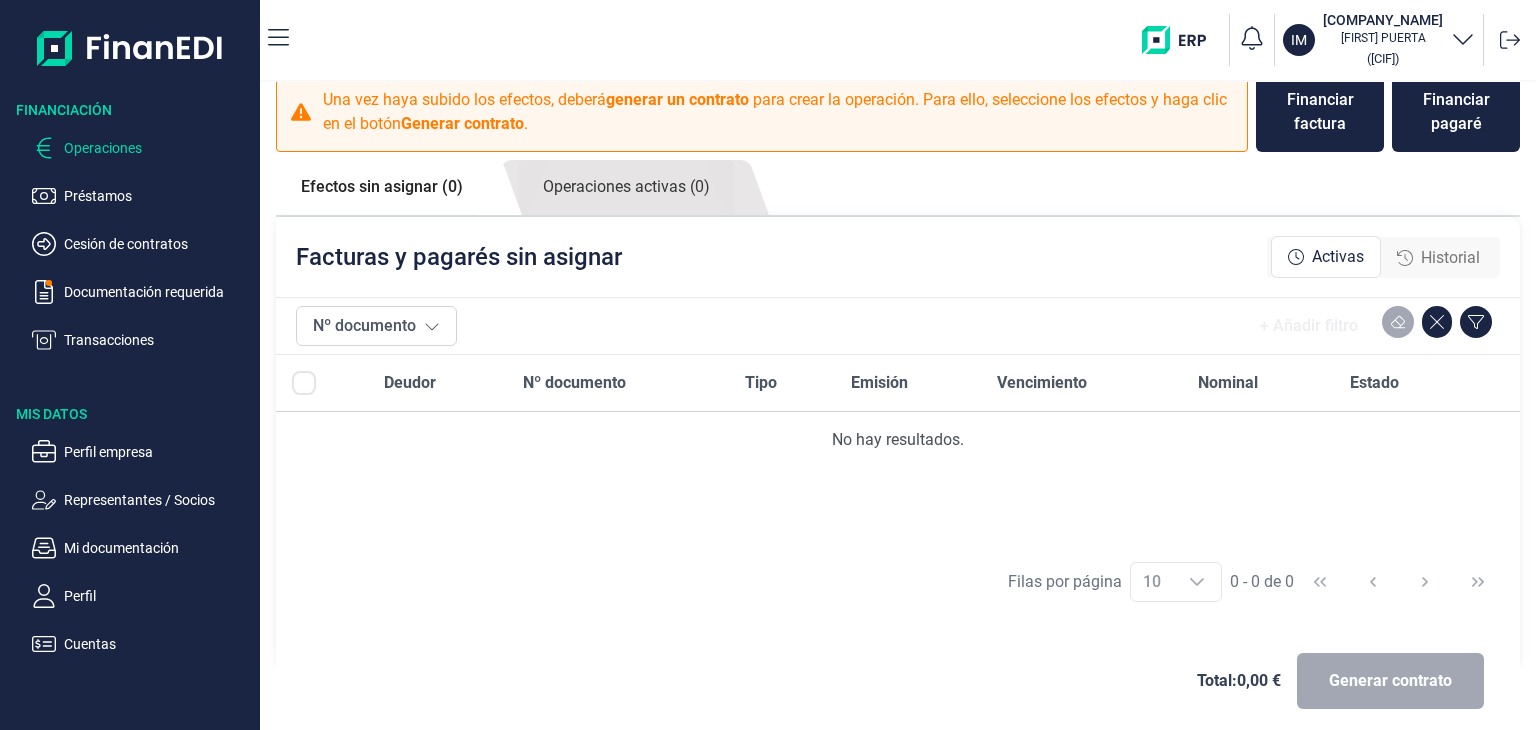 scroll, scrollTop: 39, scrollLeft: 0, axis: vertical 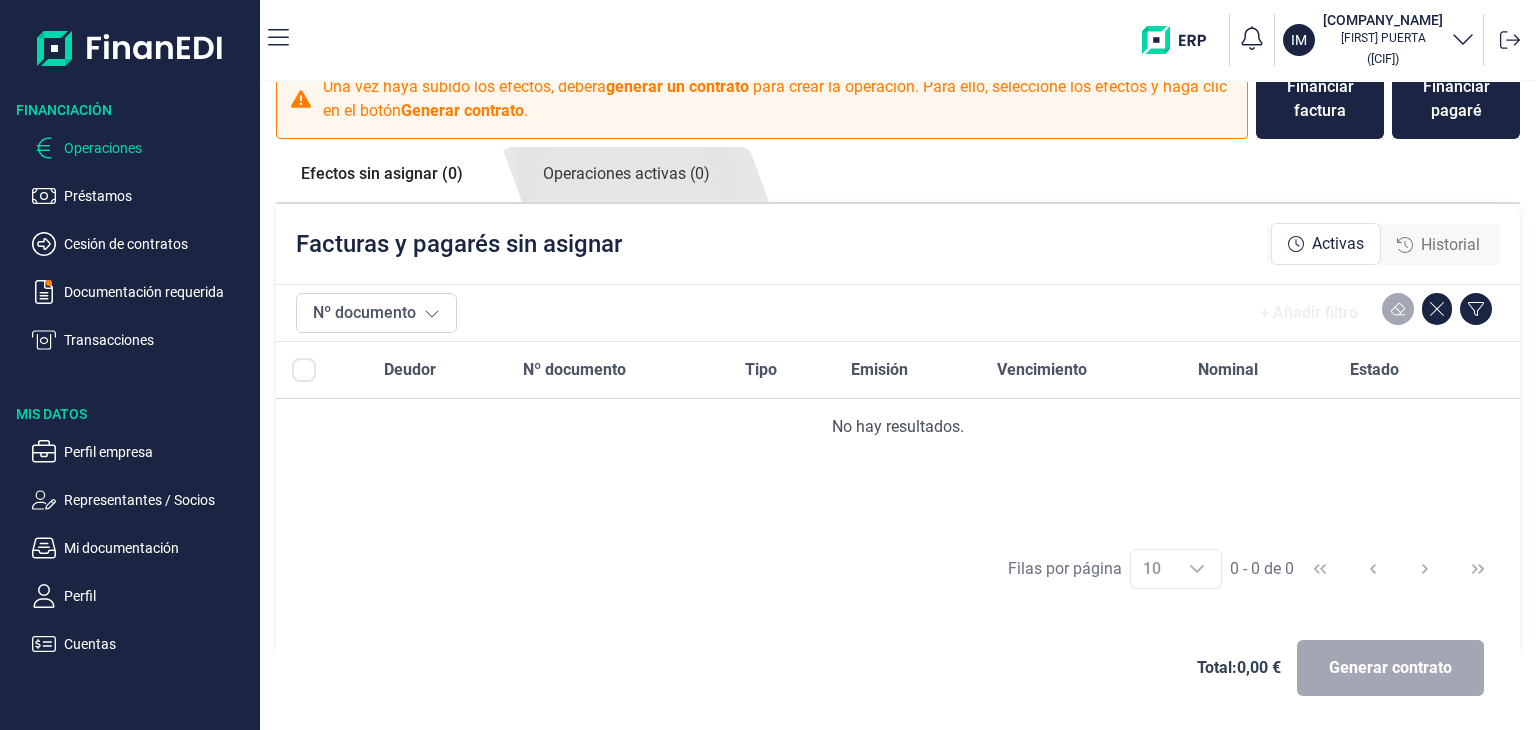 click on "Filas por página 10 10 10 0 - 0 de 0" at bounding box center [898, 569] 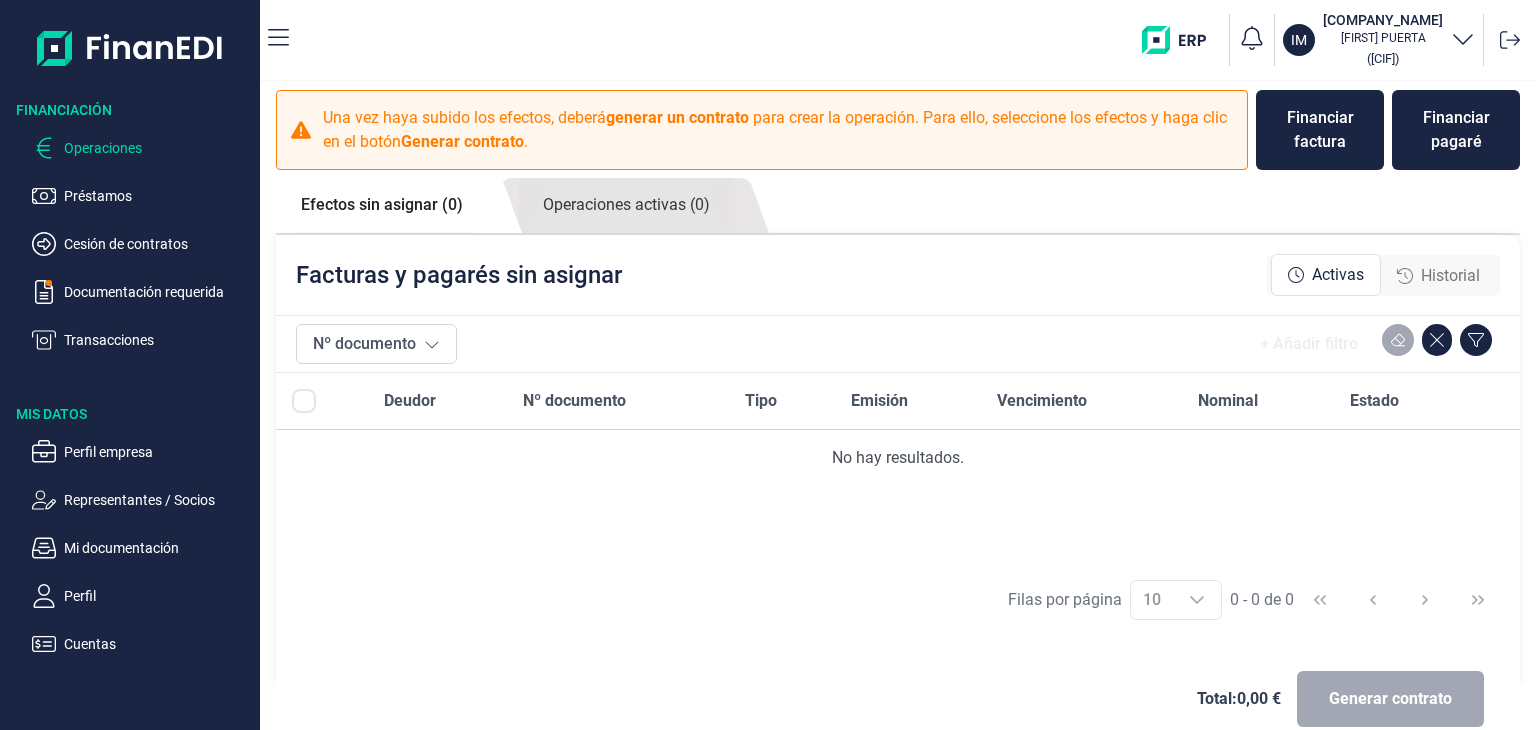 scroll, scrollTop: 0, scrollLeft: 0, axis: both 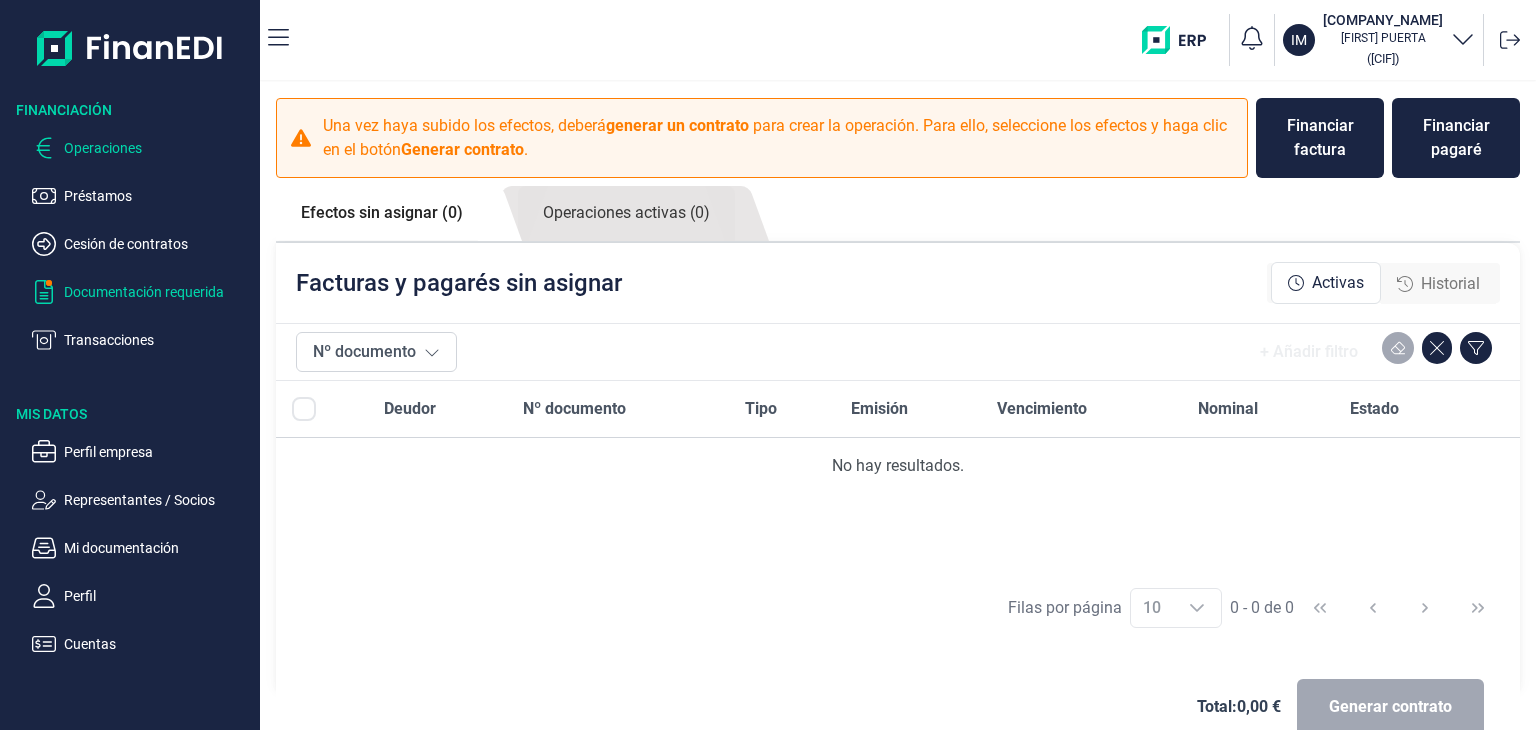 click on "Documentación requerida" at bounding box center (158, 196) 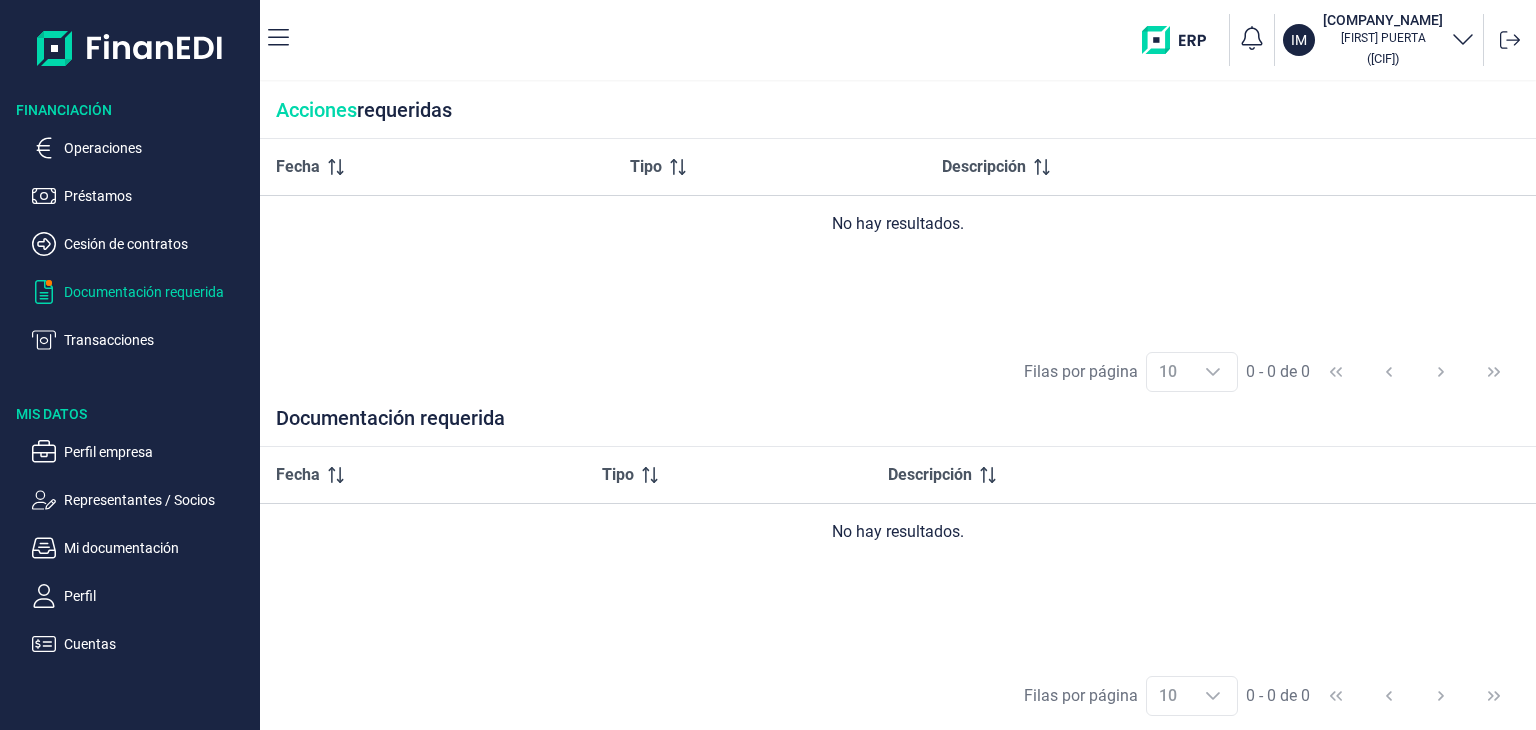 click on "No hay resultados." at bounding box center [898, 532] 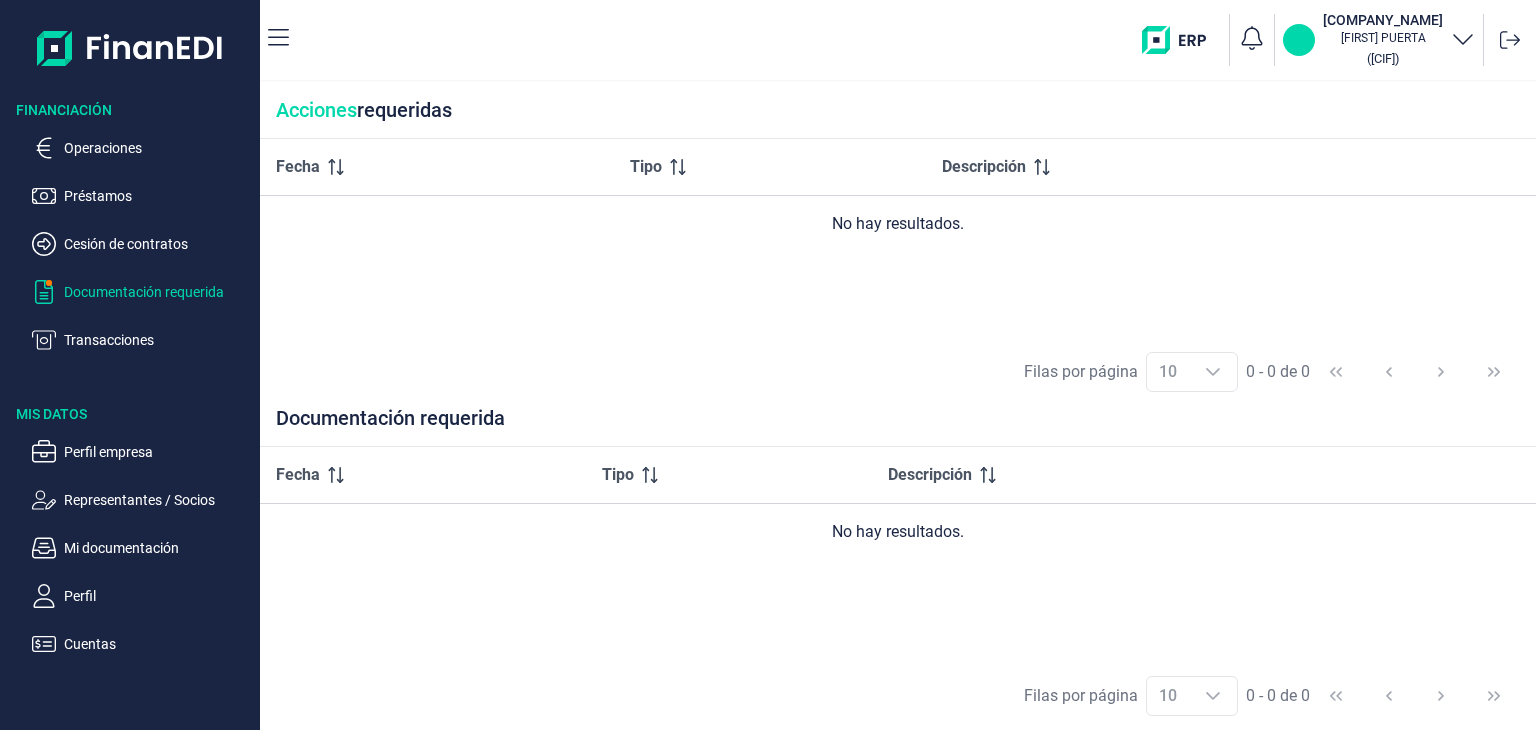 click on "IM" at bounding box center (1299, 40) 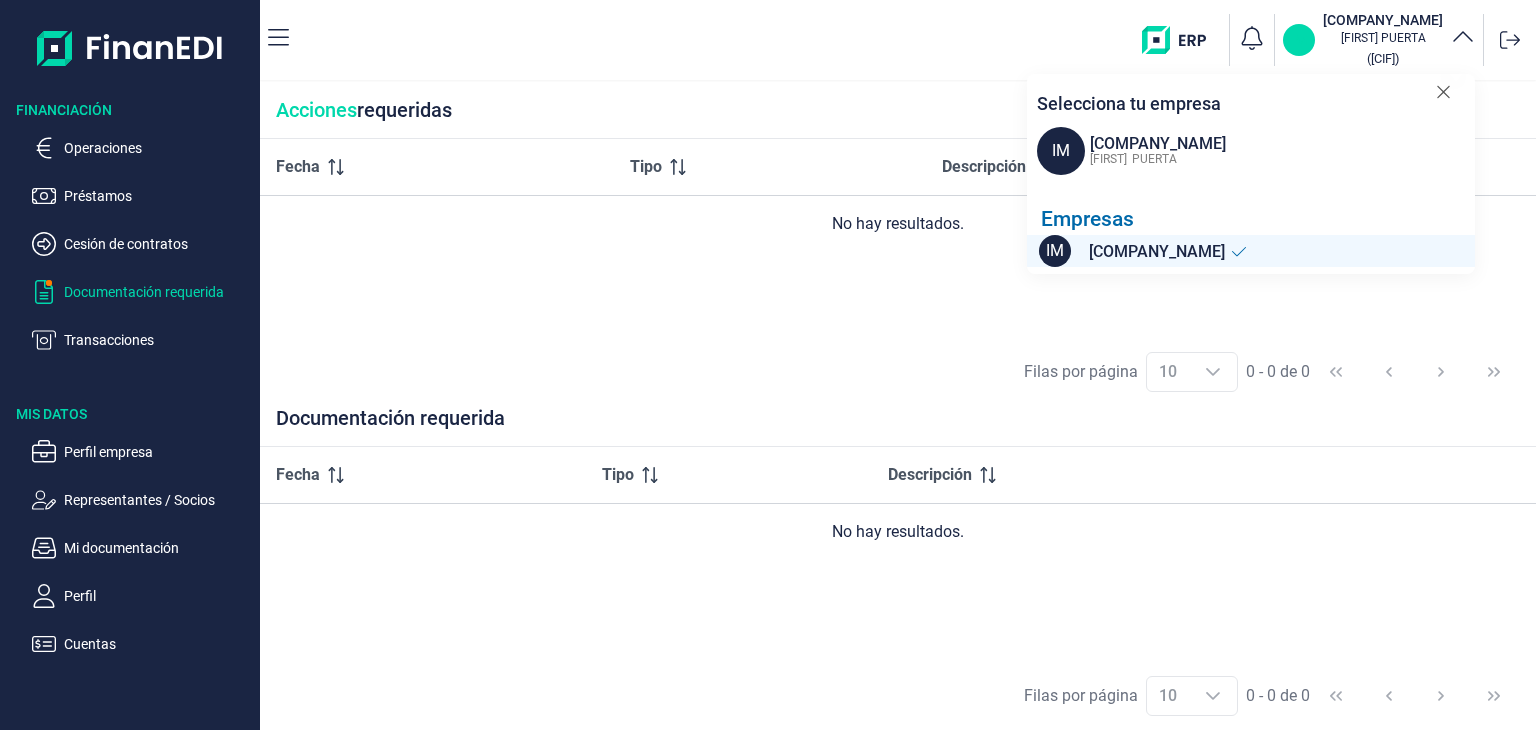 click on "IM" at bounding box center (1299, 40) 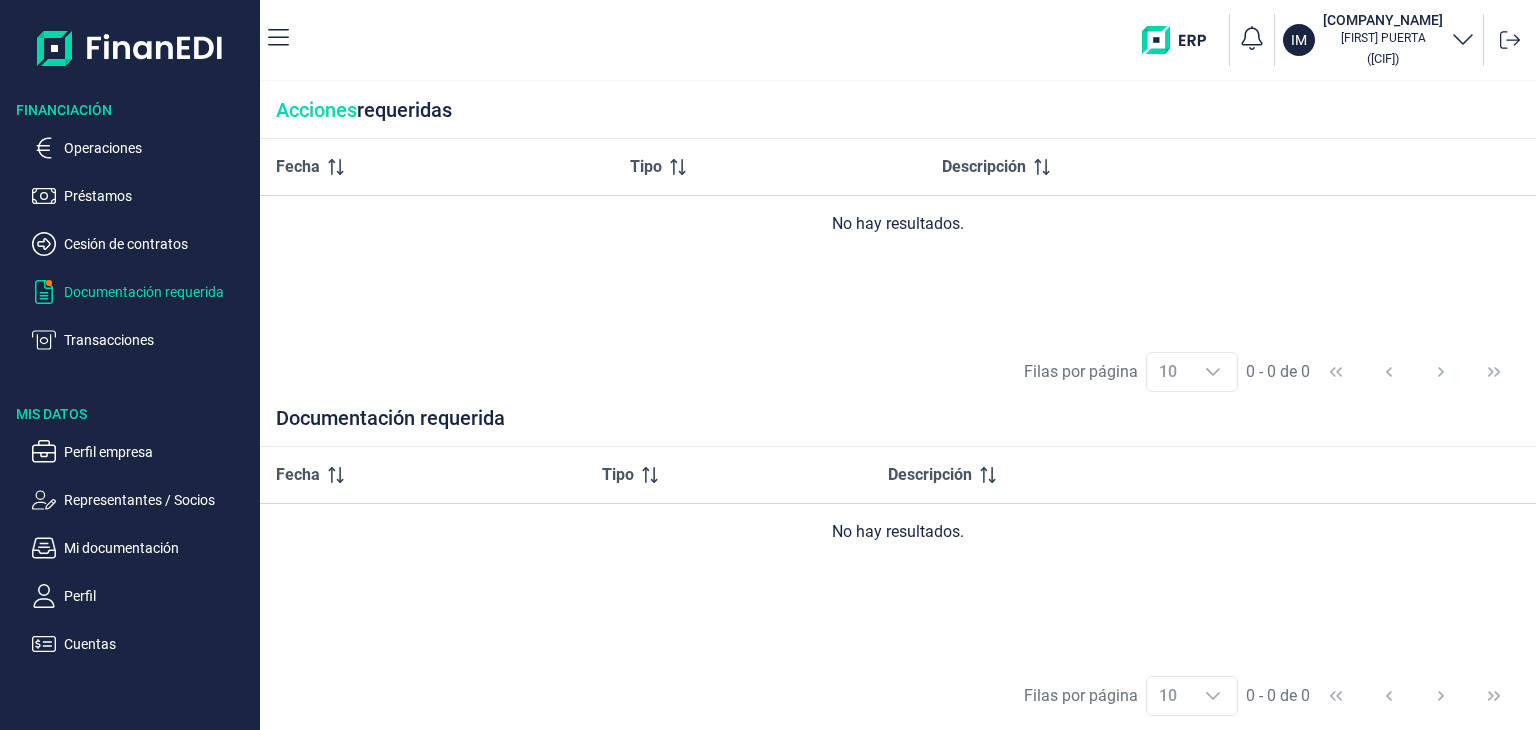 click on "Documentación requerida" at bounding box center (158, 292) 